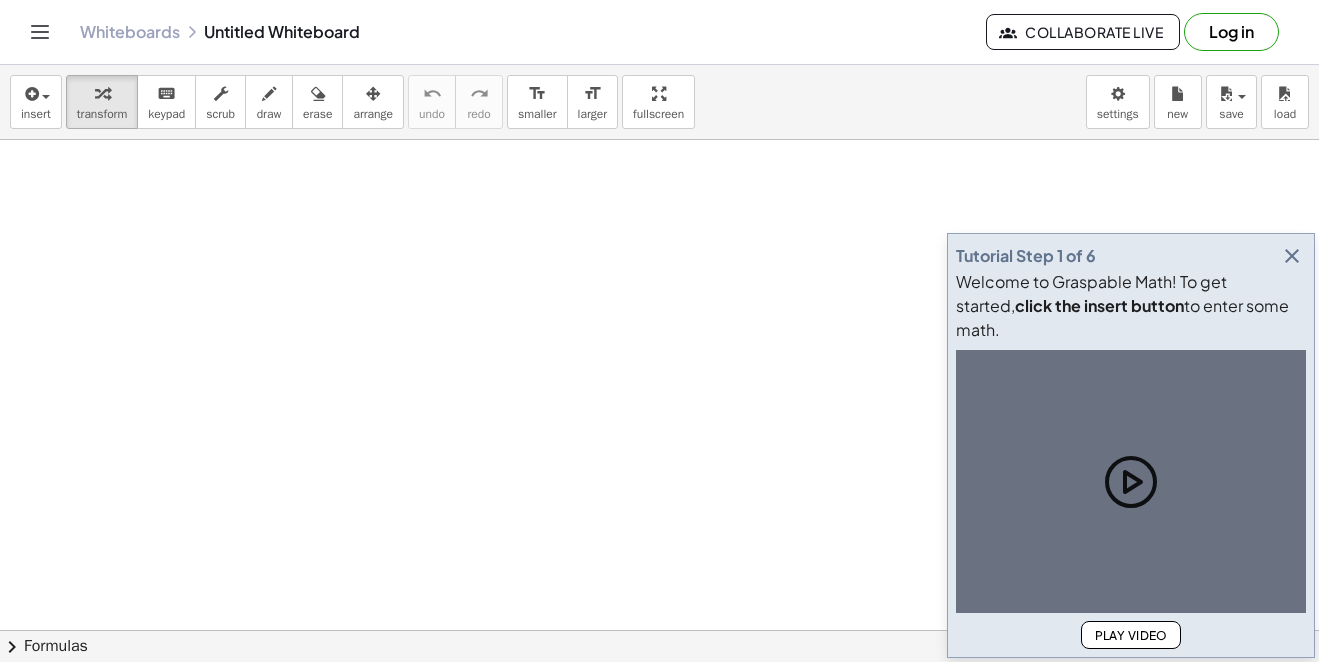 click at bounding box center (1292, 256) 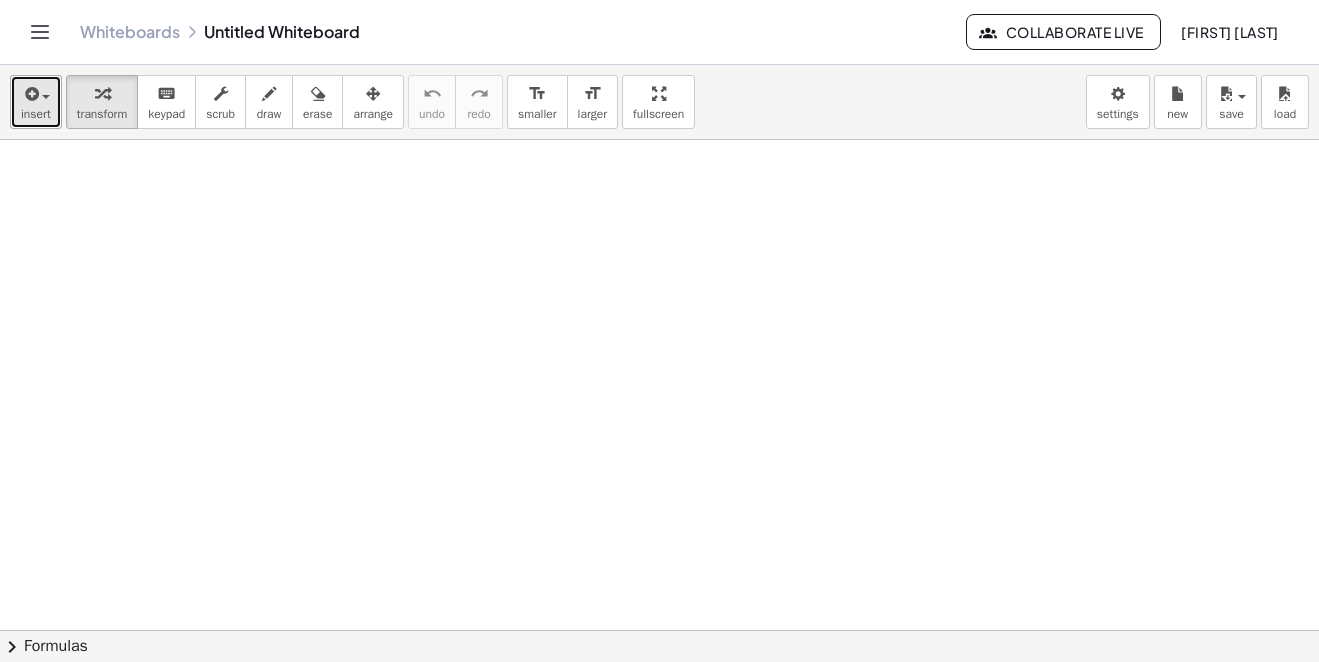 click on "insert" at bounding box center [36, 102] 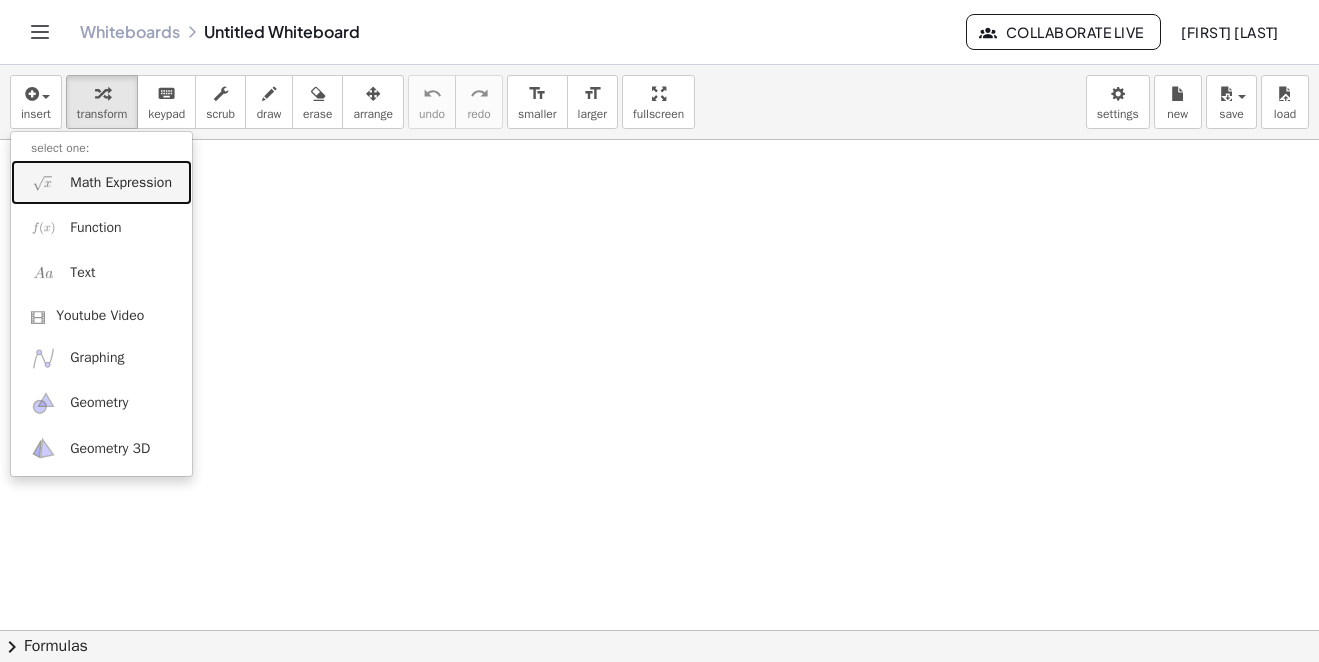 click on "Math Expression" at bounding box center [121, 183] 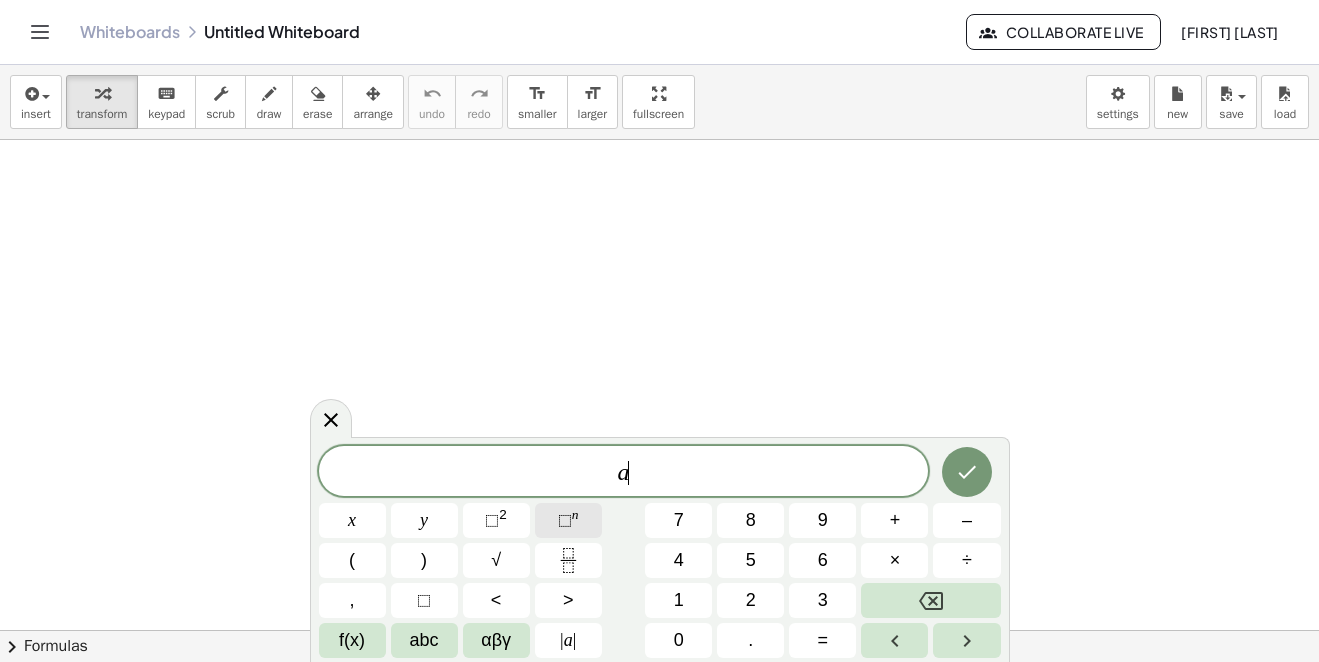 click on "⬚ n" at bounding box center [568, 520] 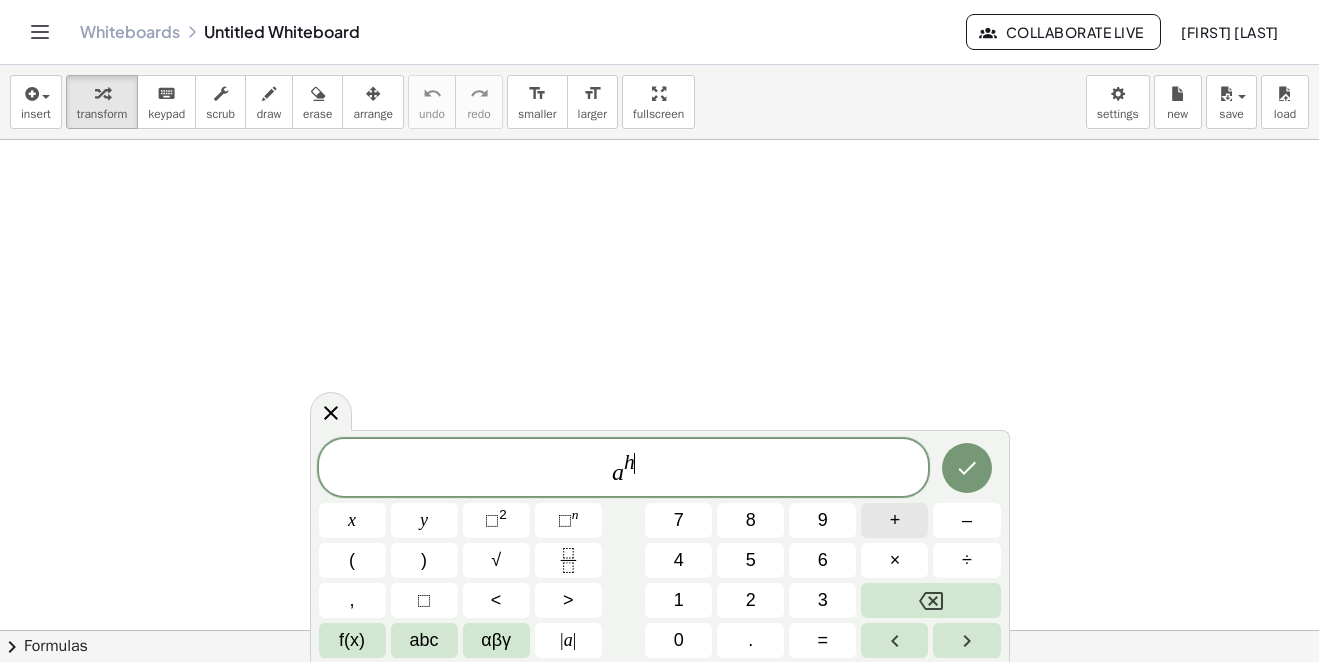 click on "+" at bounding box center [895, 520] 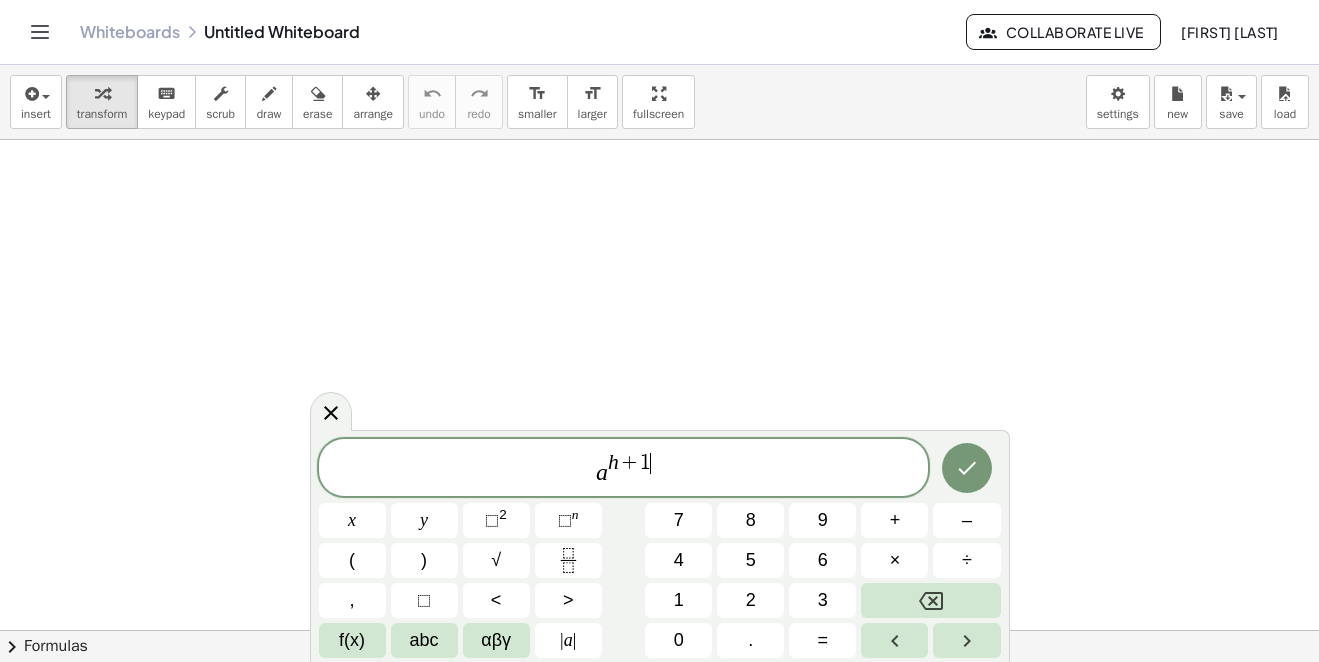 click on "a h + 1 ​" at bounding box center (624, 469) 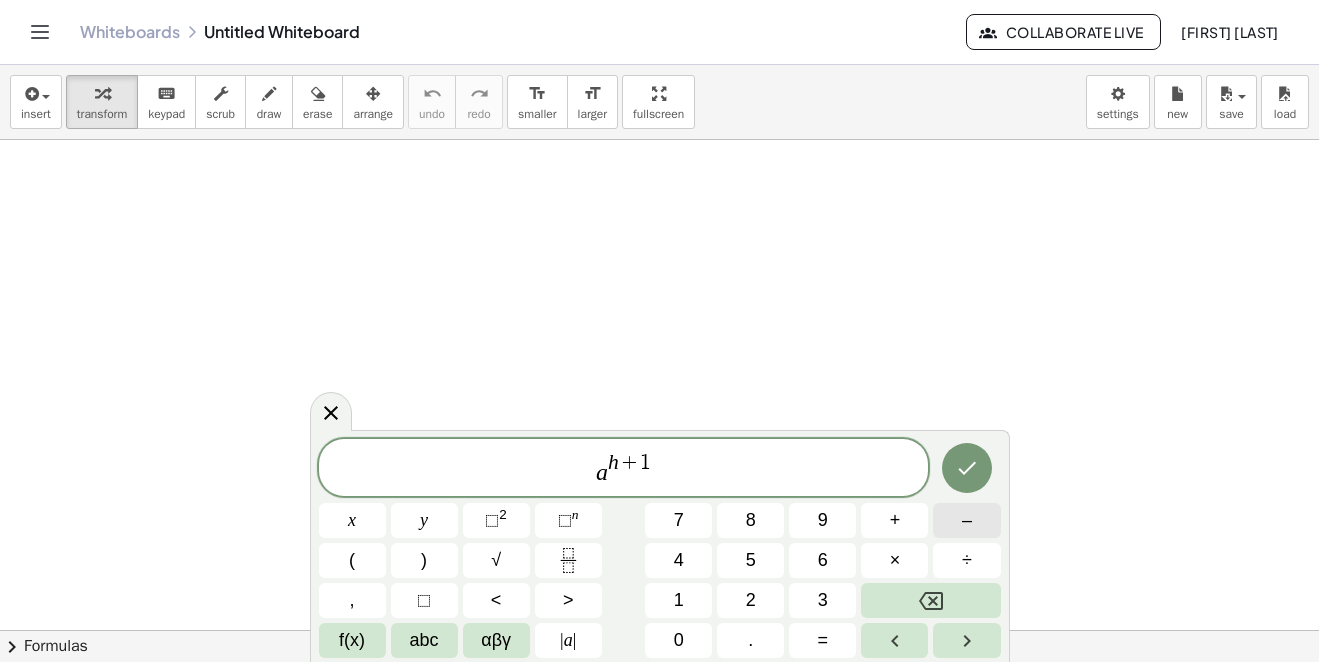 click on "–" at bounding box center [966, 520] 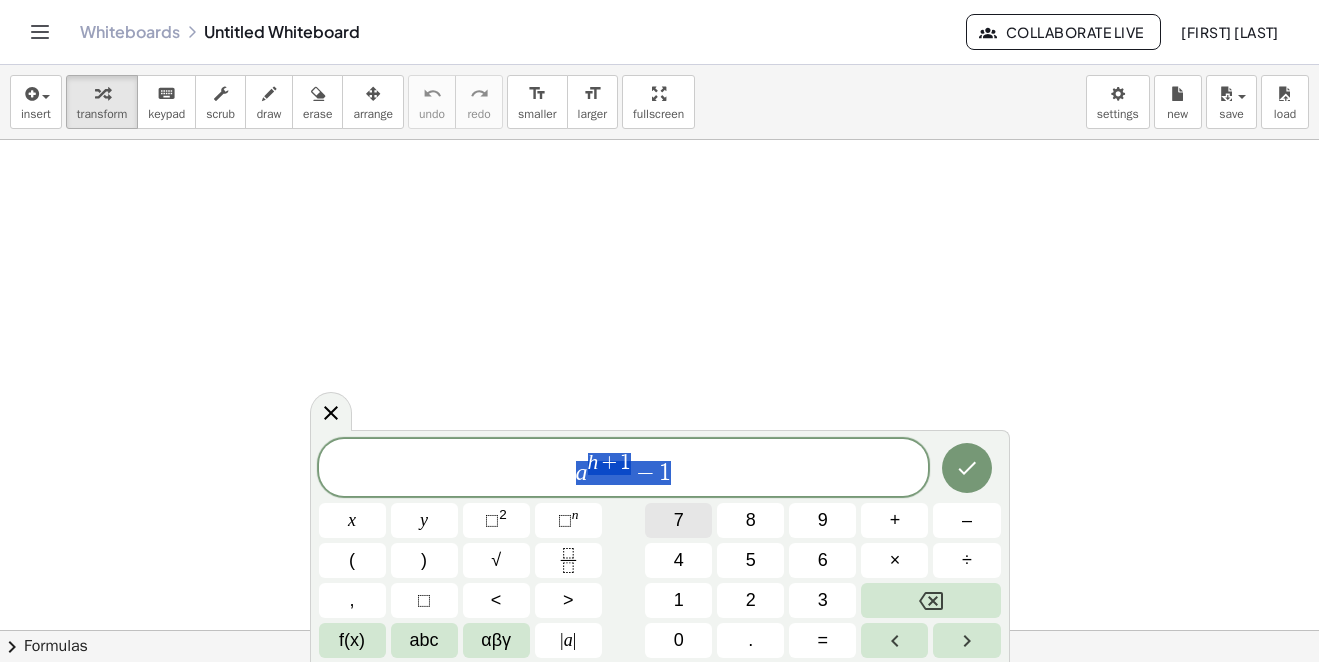 drag, startPoint x: 557, startPoint y: 476, endPoint x: 668, endPoint y: 525, distance: 121.33425 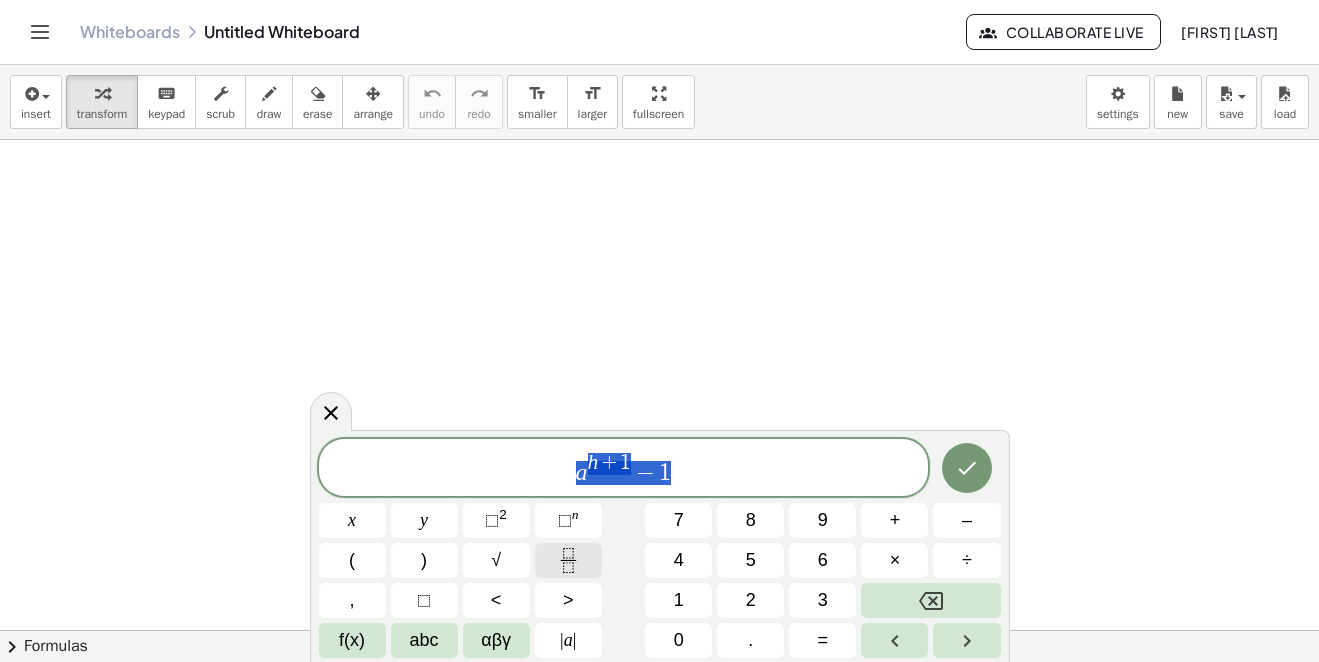 click at bounding box center (568, 560) 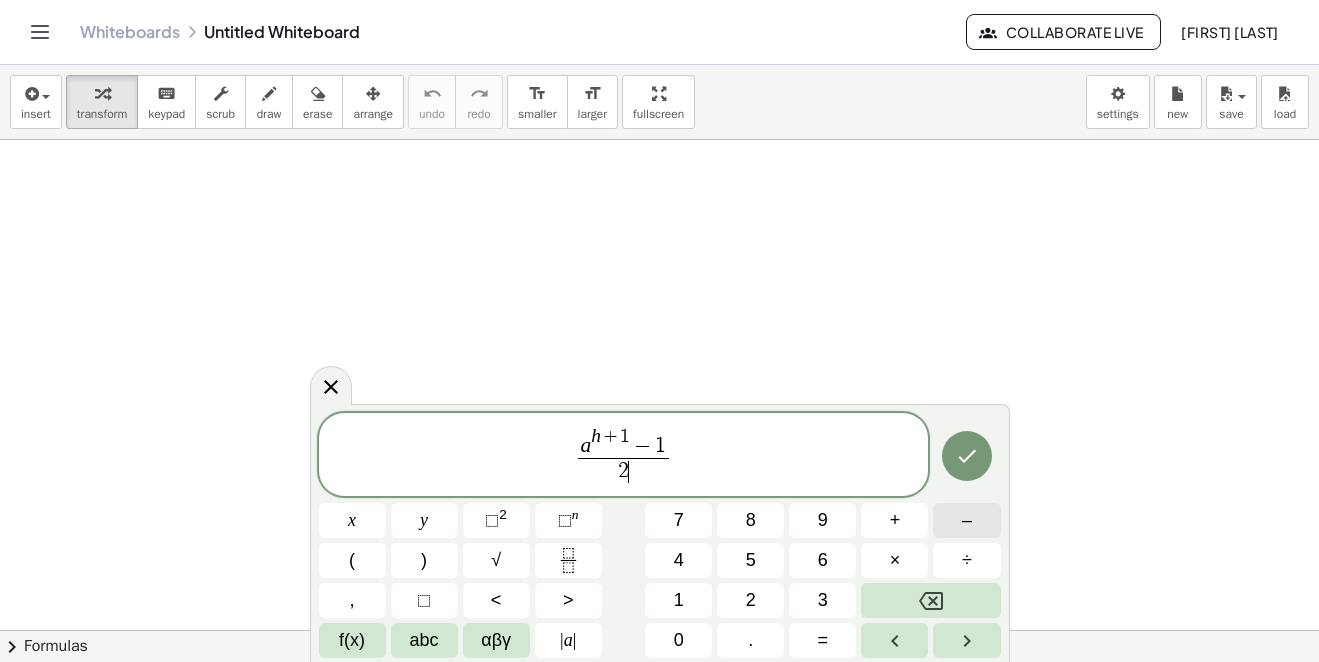 click on "–" at bounding box center (967, 520) 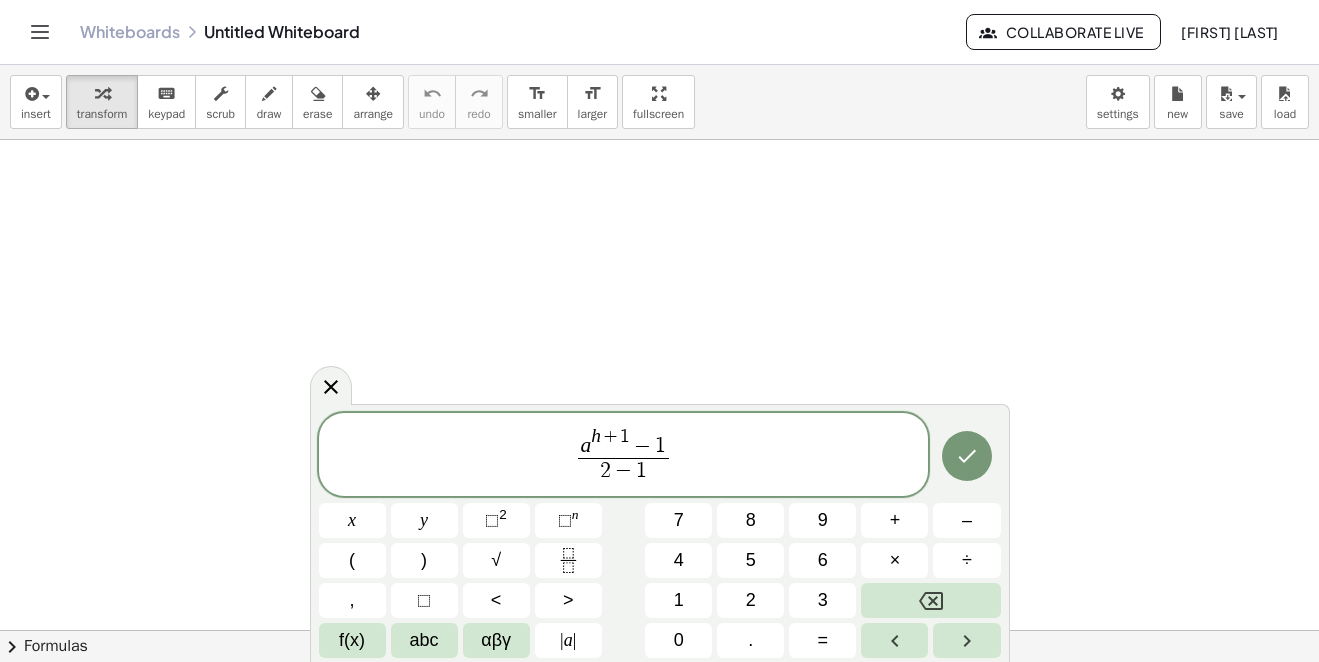 click on "−" at bounding box center (624, 472) 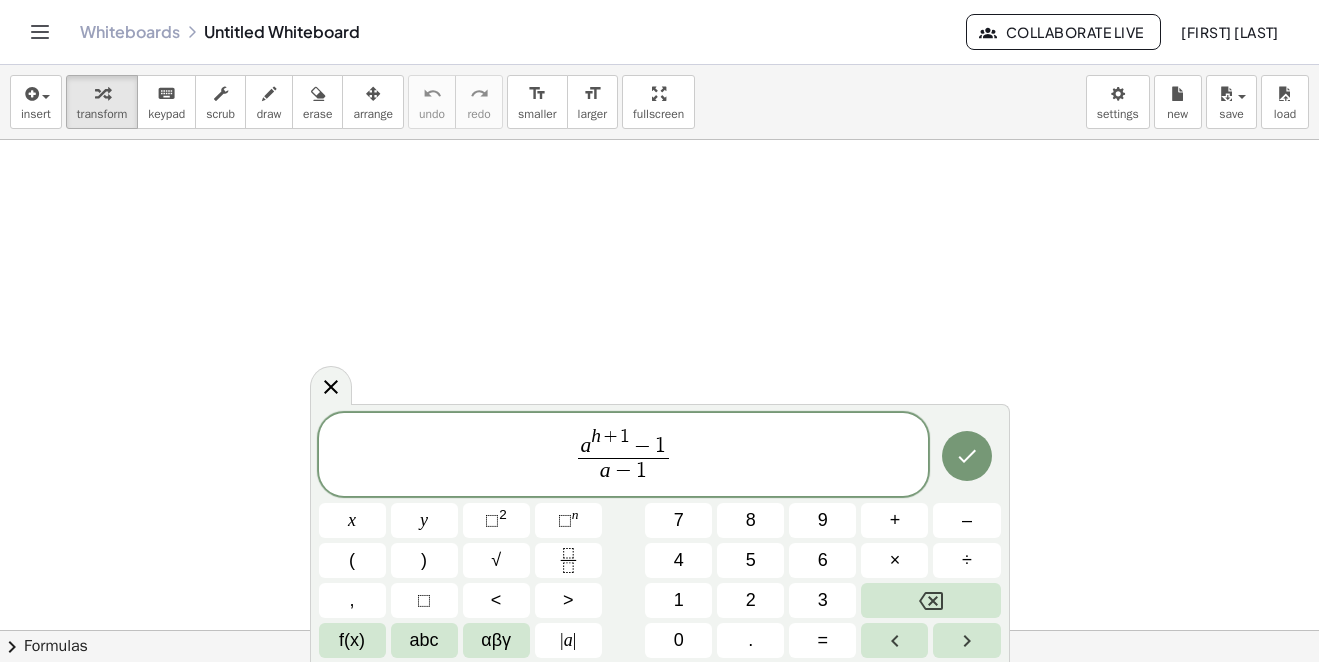 click on "1" at bounding box center [660, 447] 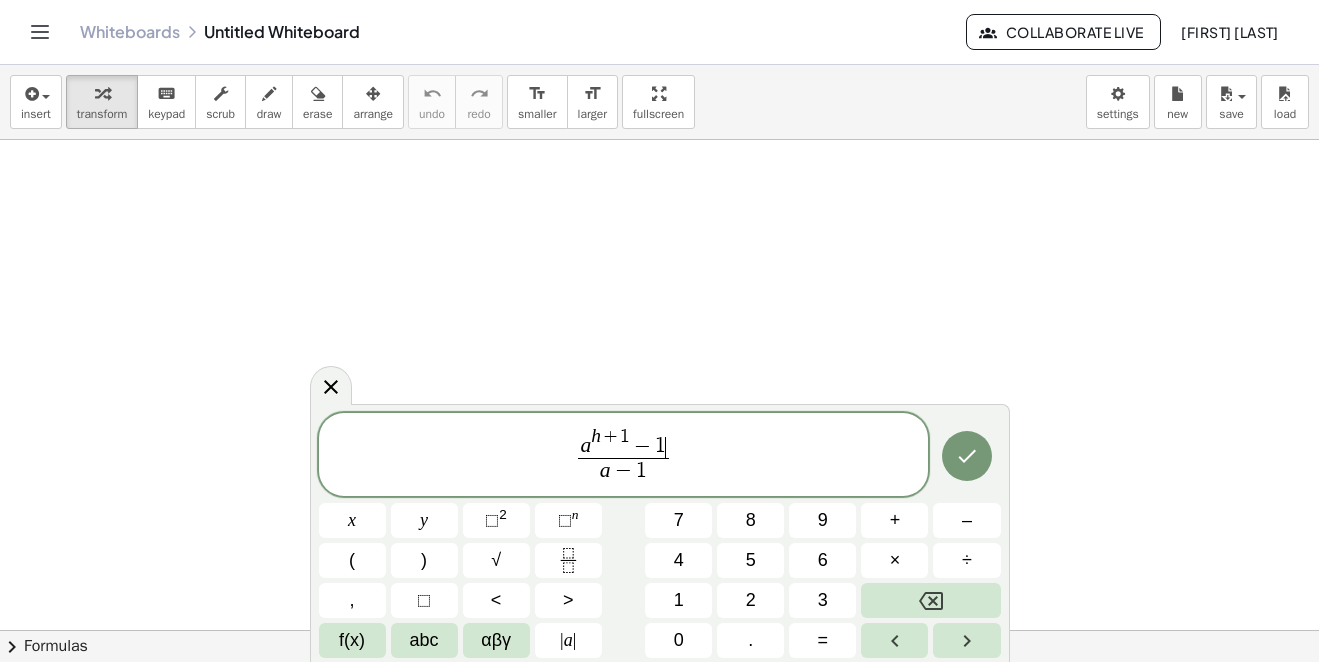 click on "a h + 1 − 1 ​ a − 1 ​" at bounding box center (624, 456) 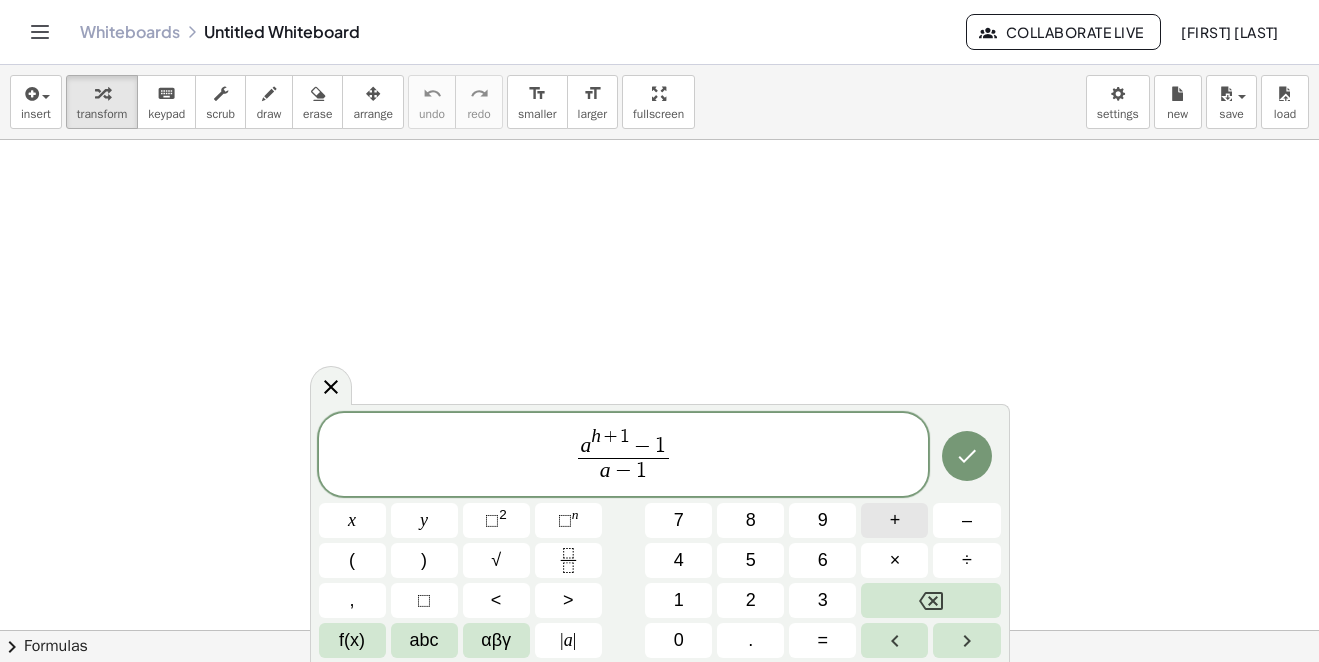 click on "+" at bounding box center [894, 520] 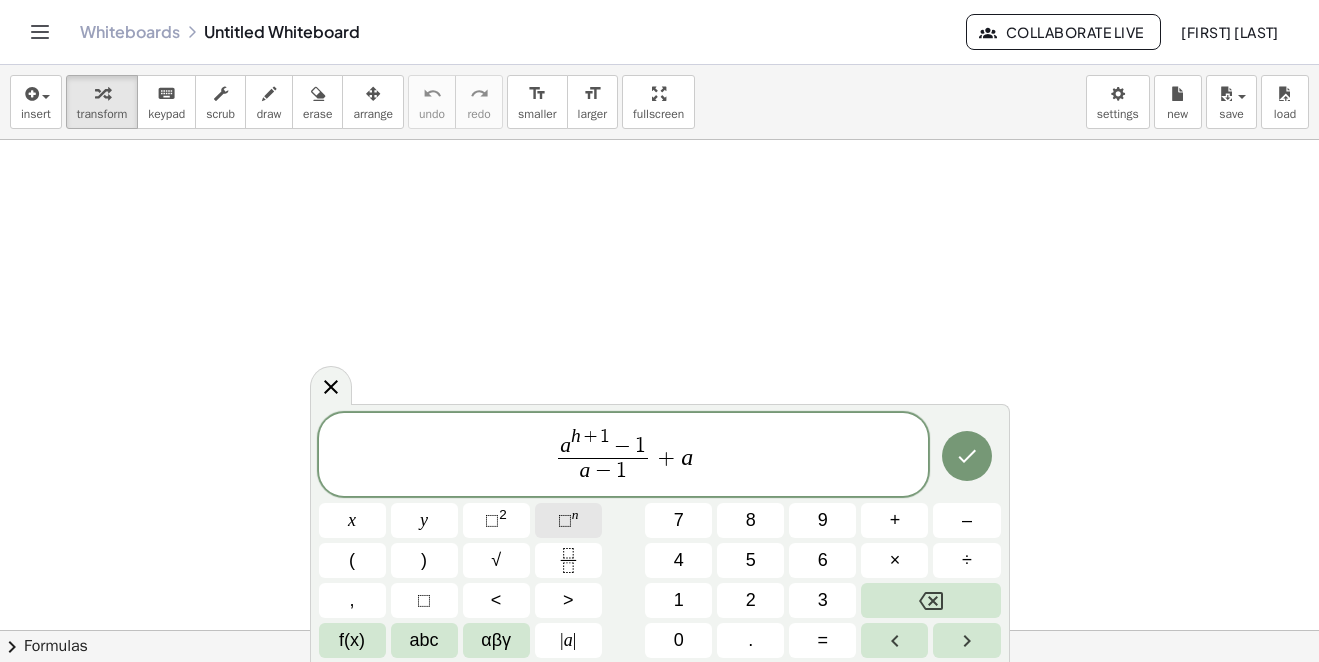 click on "n" at bounding box center (575, 514) 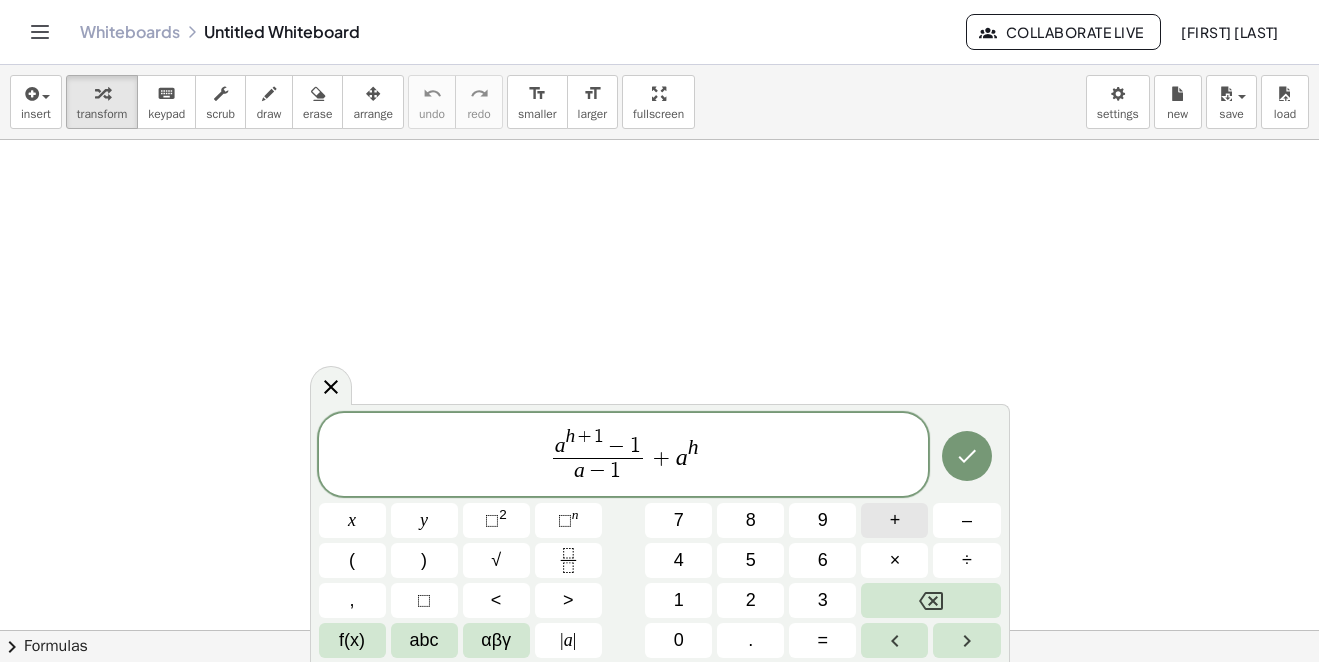 click on "+" at bounding box center (894, 520) 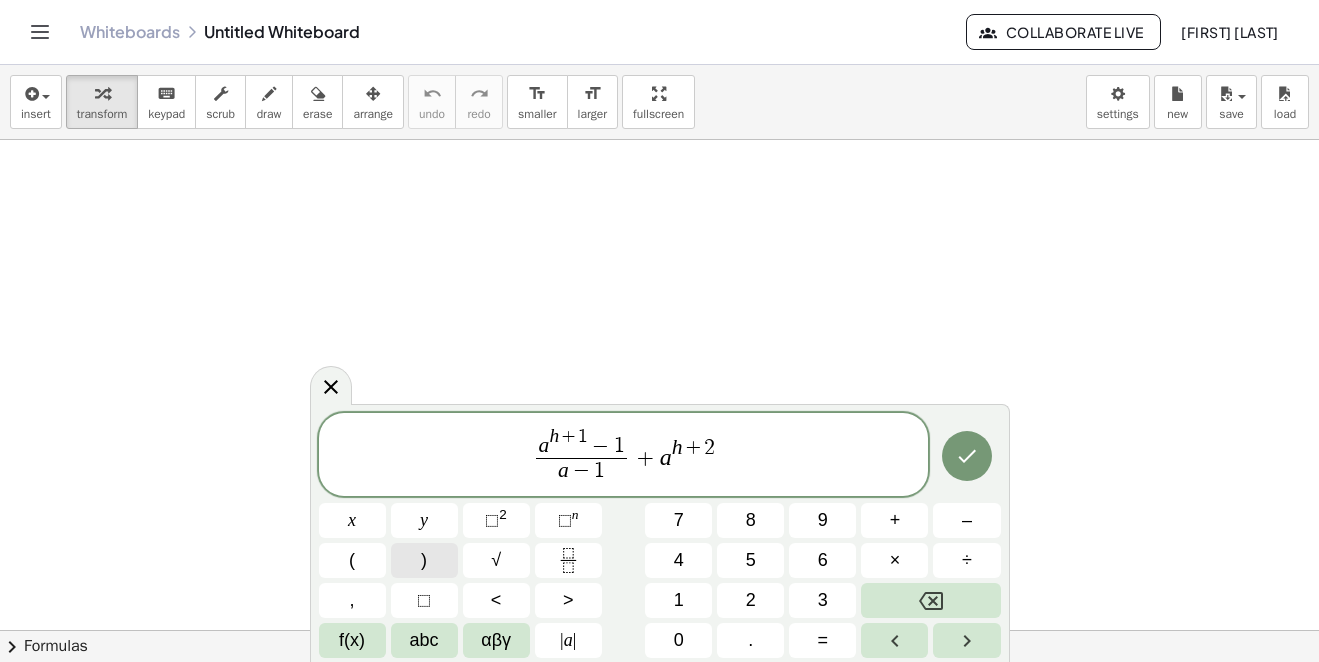 click on ")" at bounding box center (424, 560) 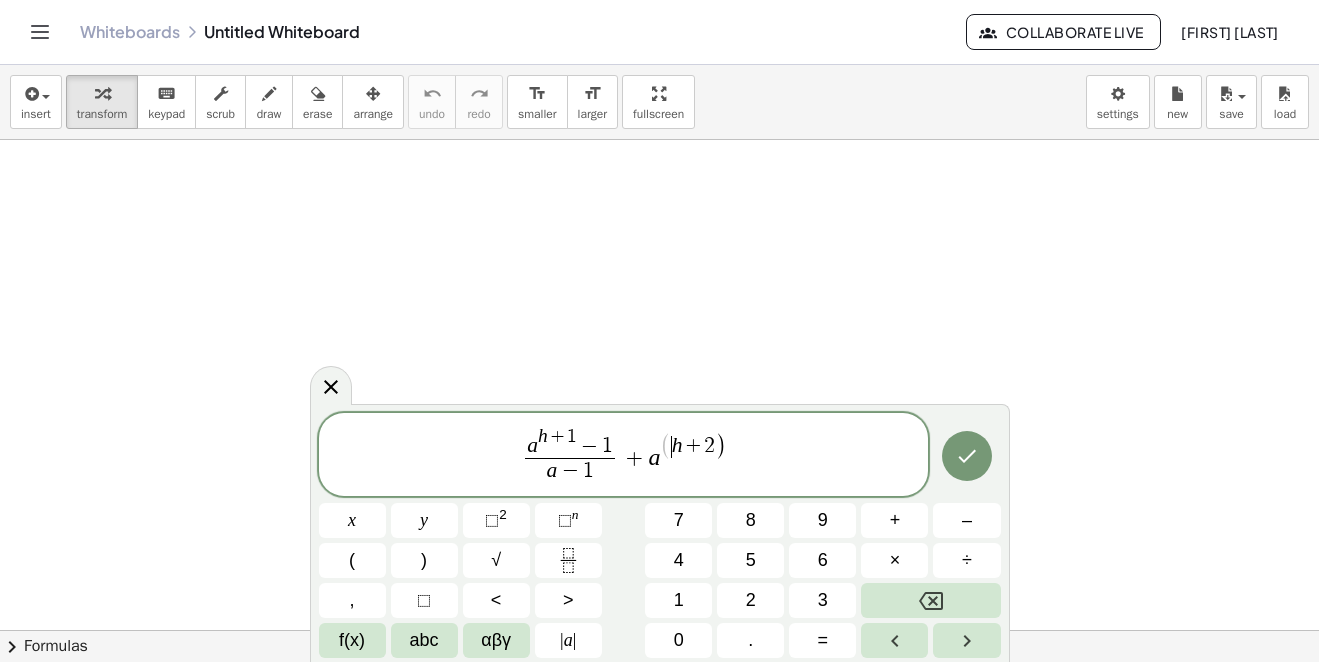 click on "(" at bounding box center [665, 447] 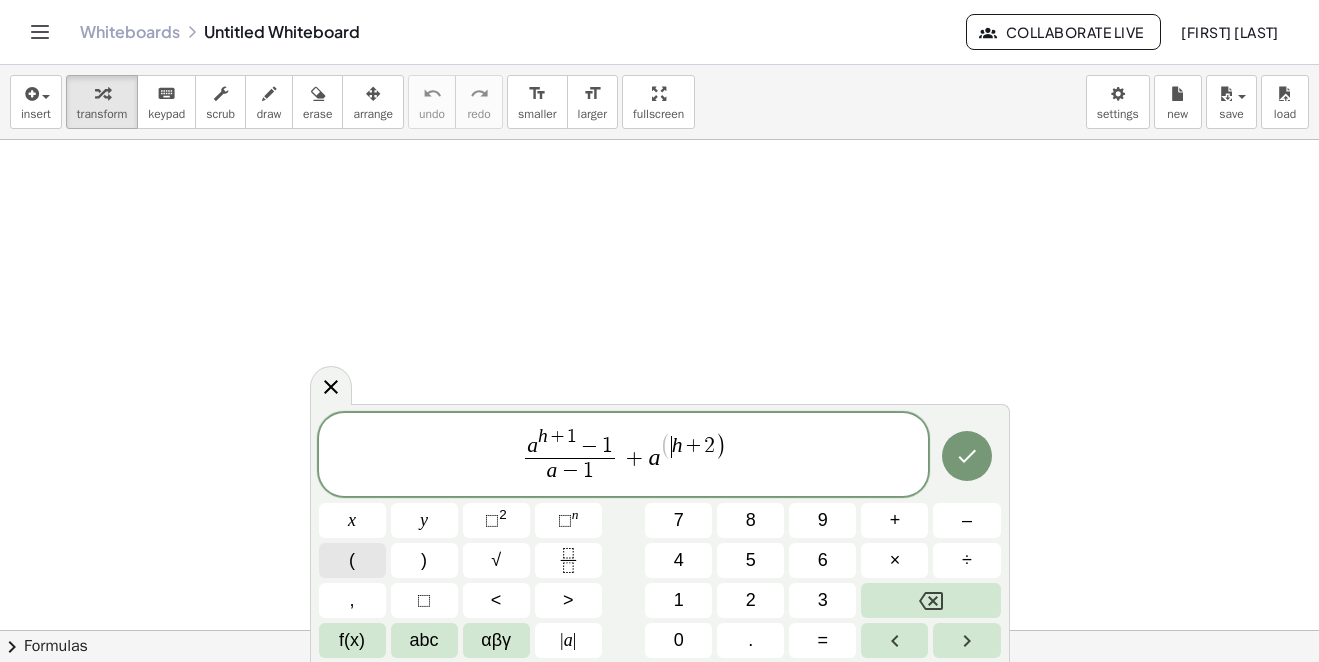 click on "(" at bounding box center (352, 560) 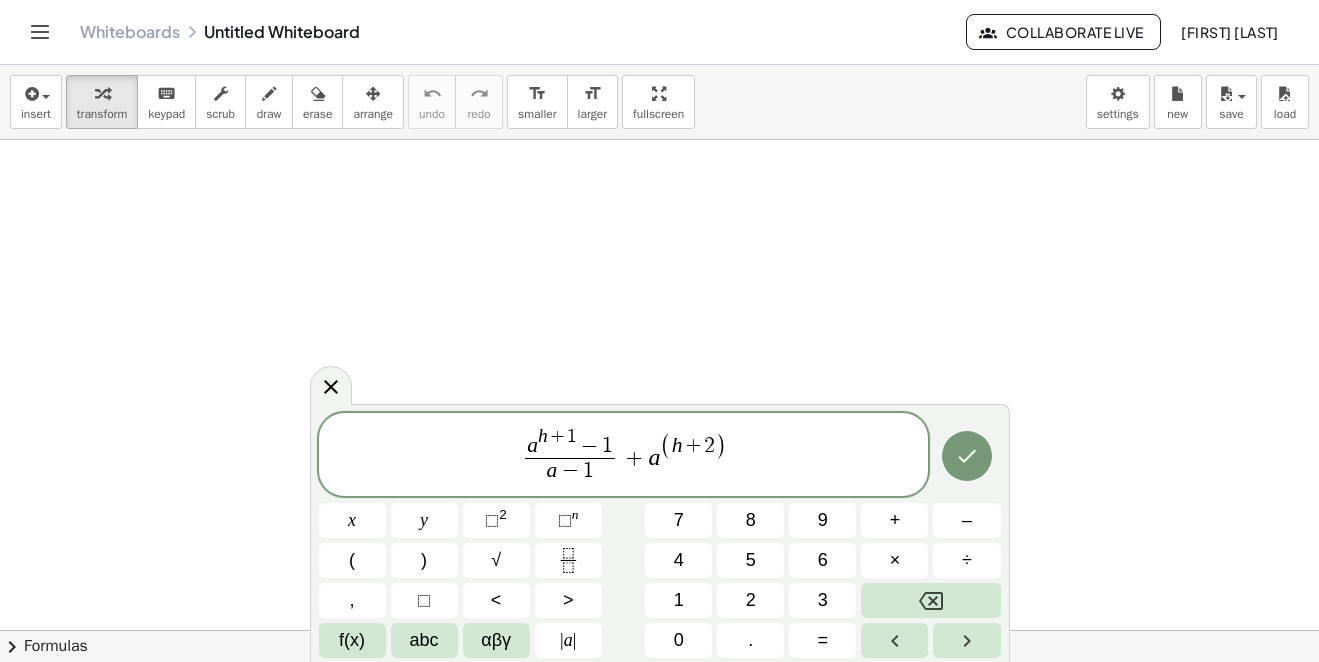 click on "a h + 1 − 1 a − 1 ​ + a ( ​ h + 2 )" at bounding box center [624, 456] 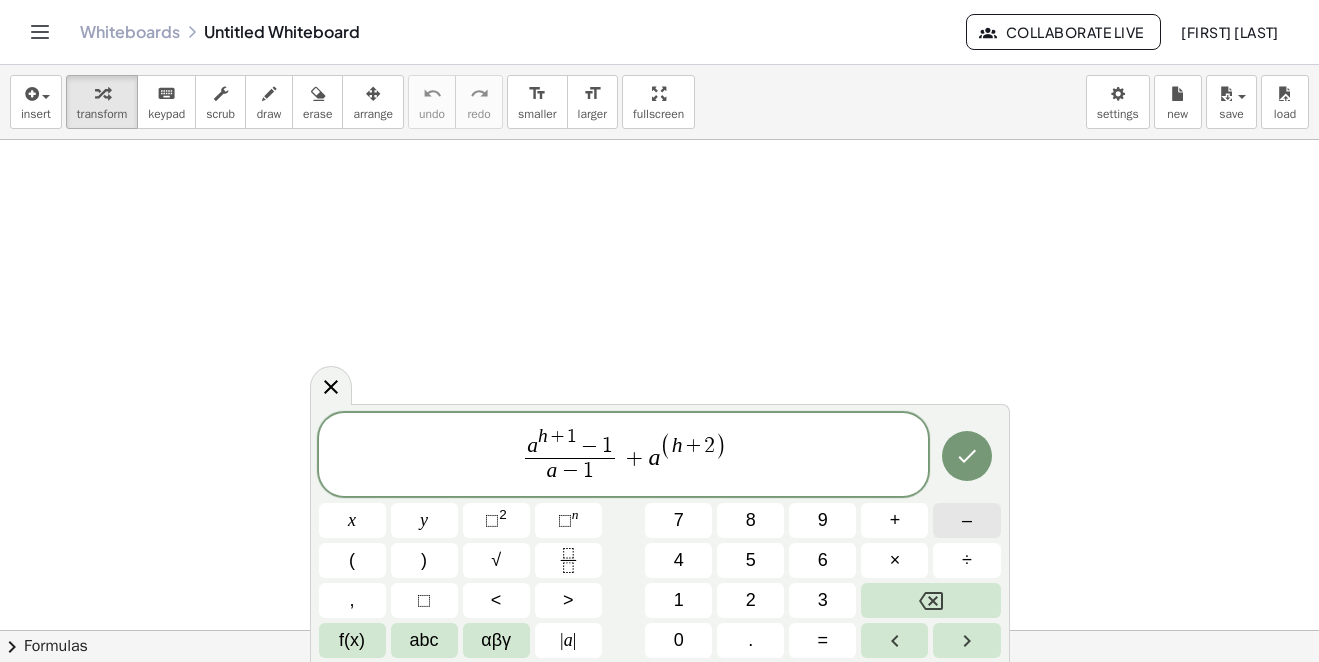 click on "–" at bounding box center [966, 520] 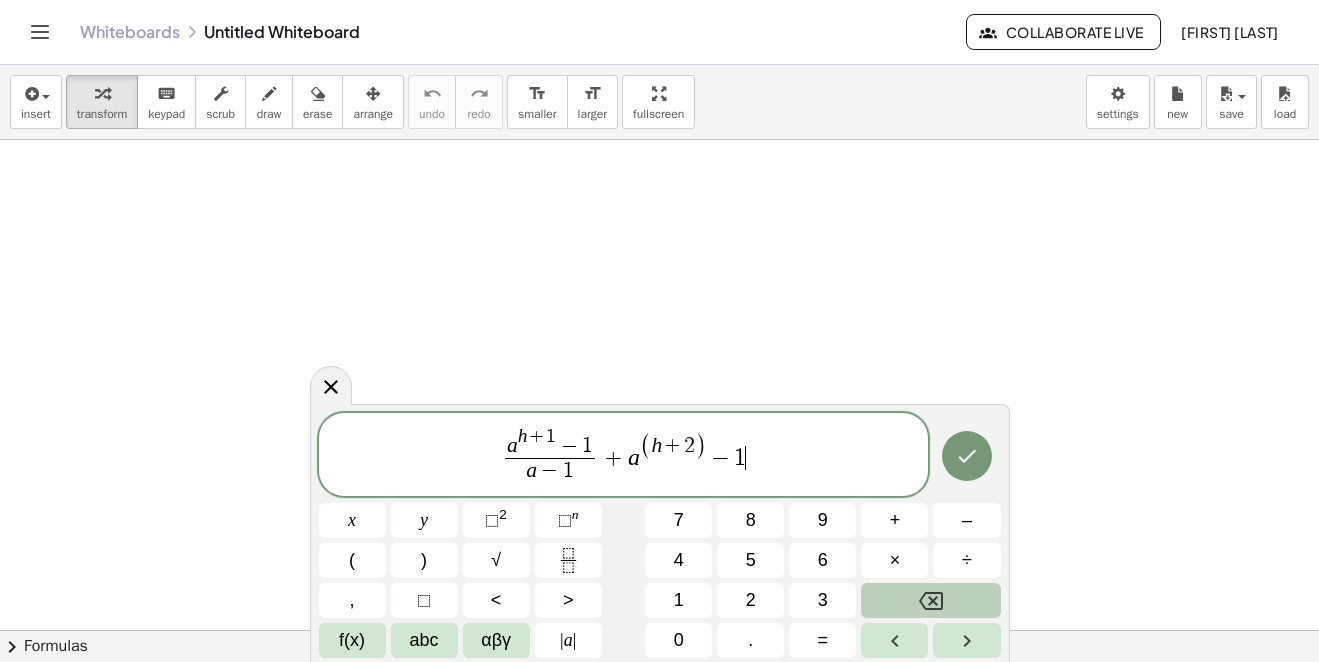 click at bounding box center (930, 600) 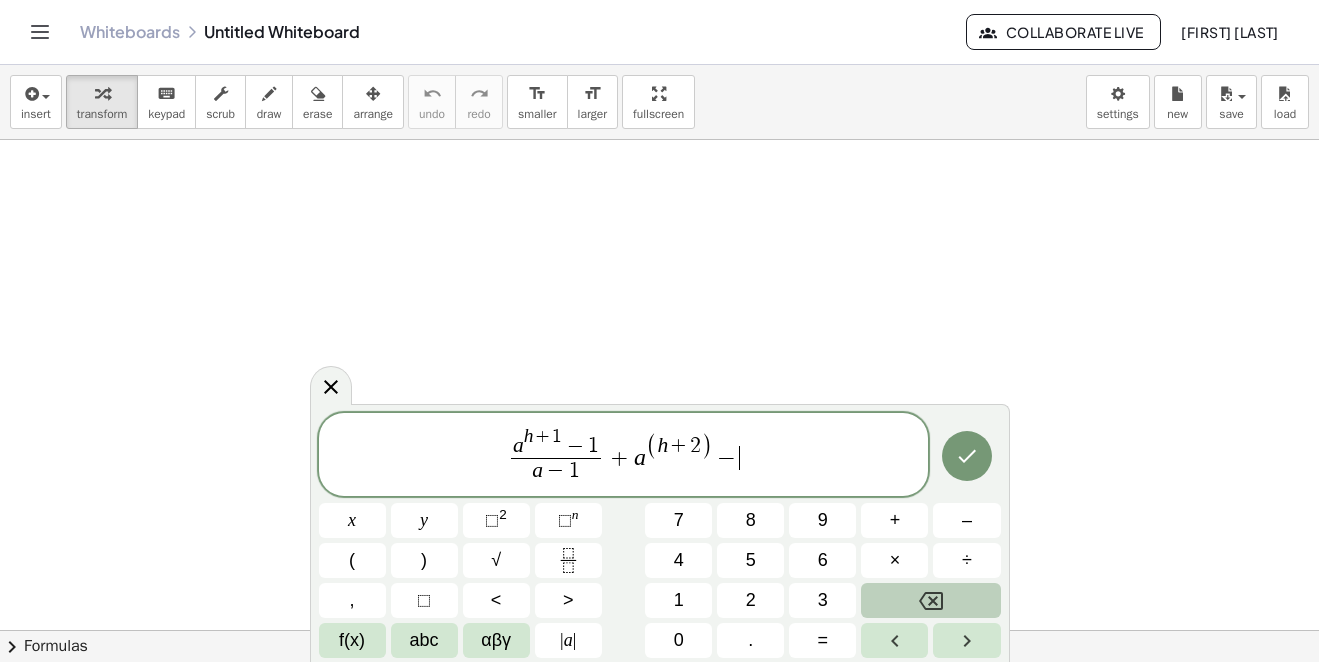 click at bounding box center (930, 600) 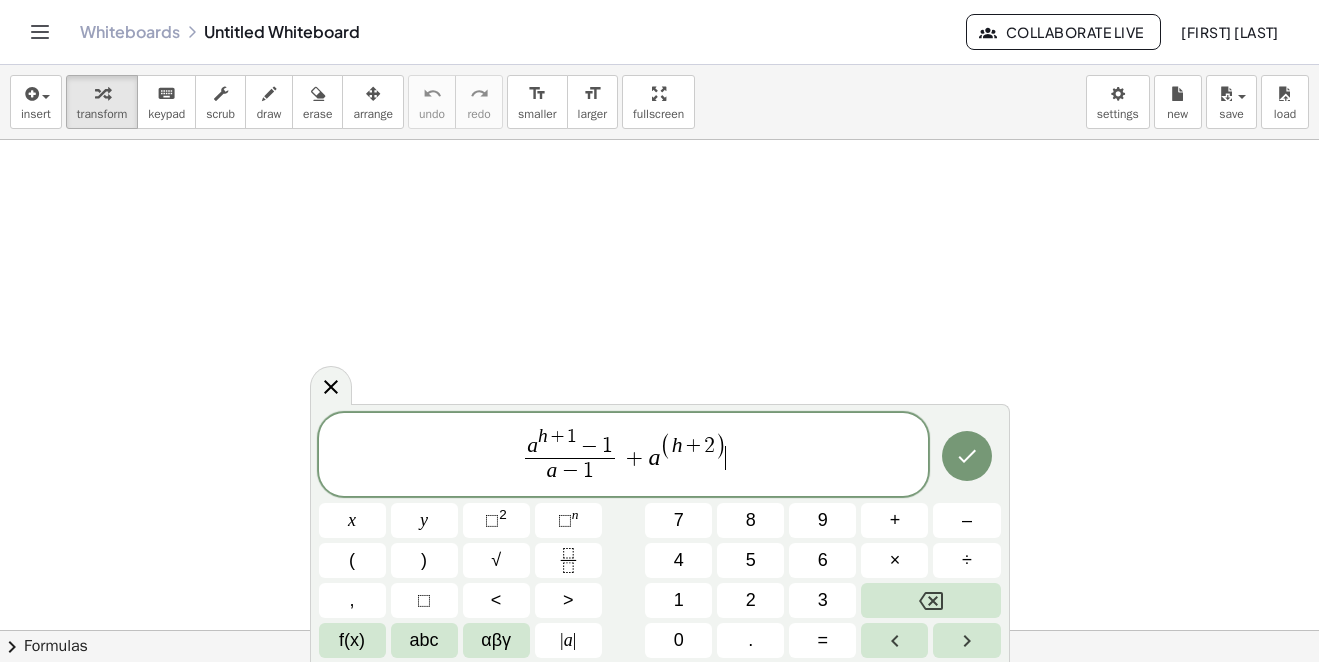 click on "a h + 1 − 1 a − 1 ​ + a ( h + 2 ) ​" at bounding box center [624, 456] 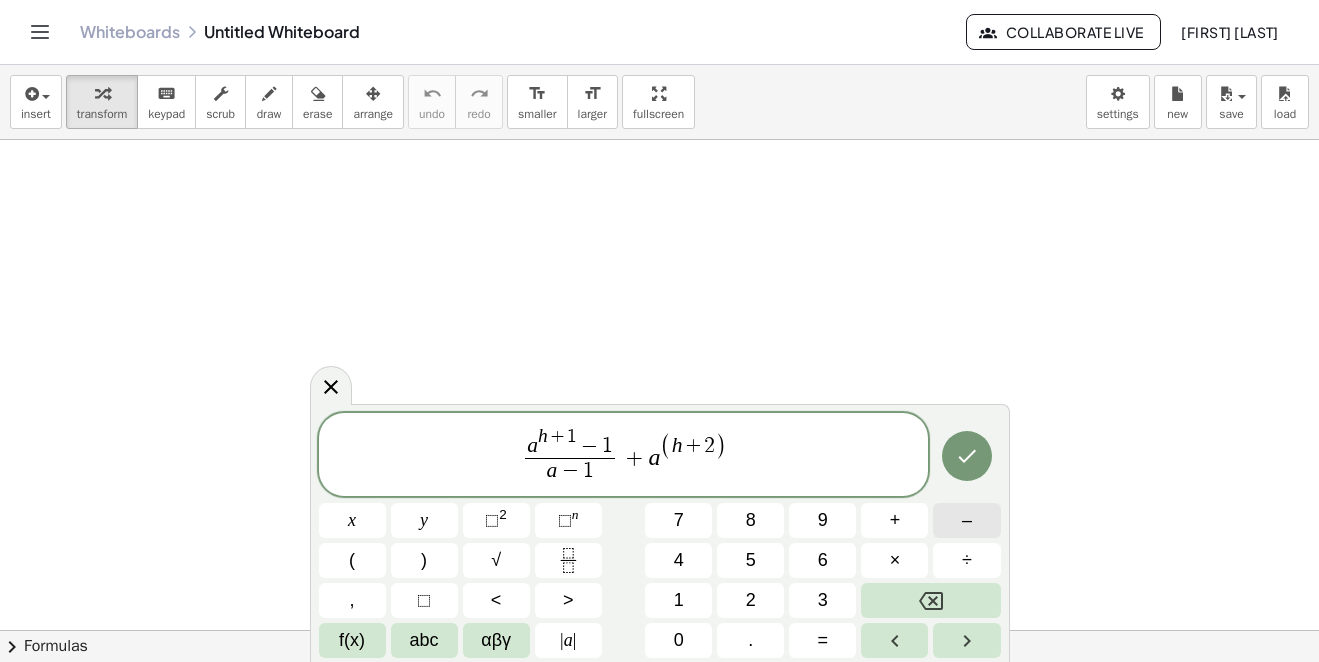 click on "–" at bounding box center [966, 520] 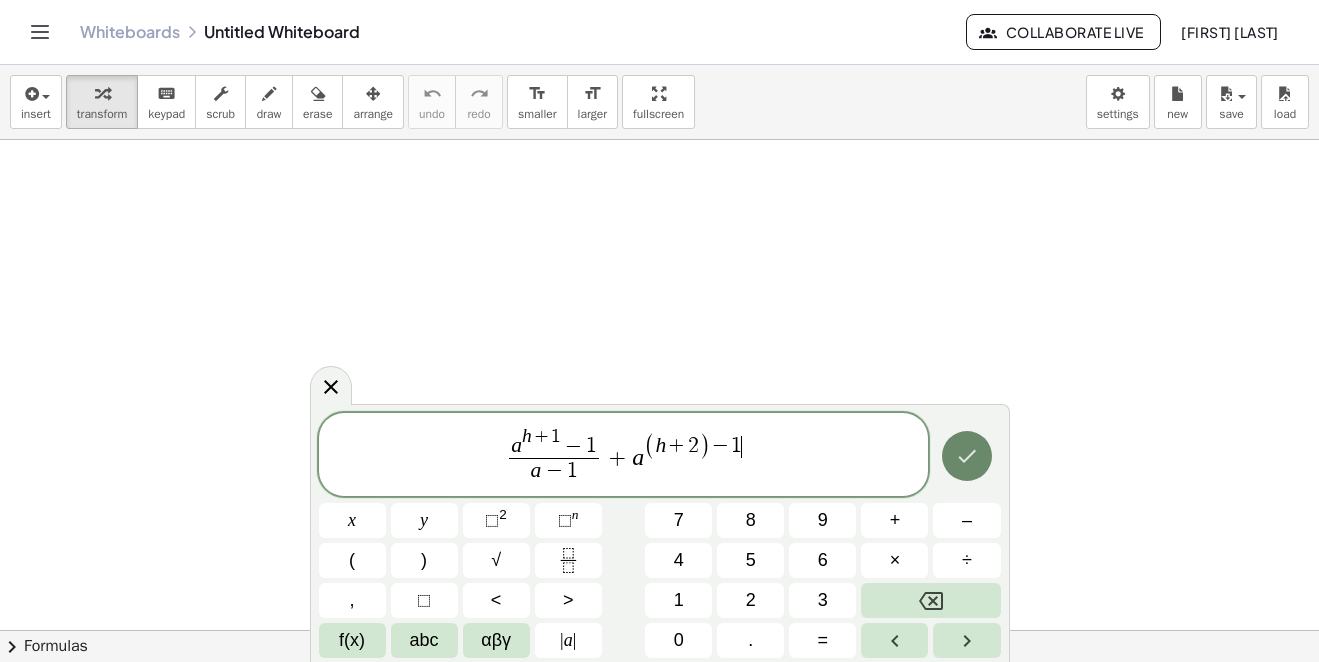 click 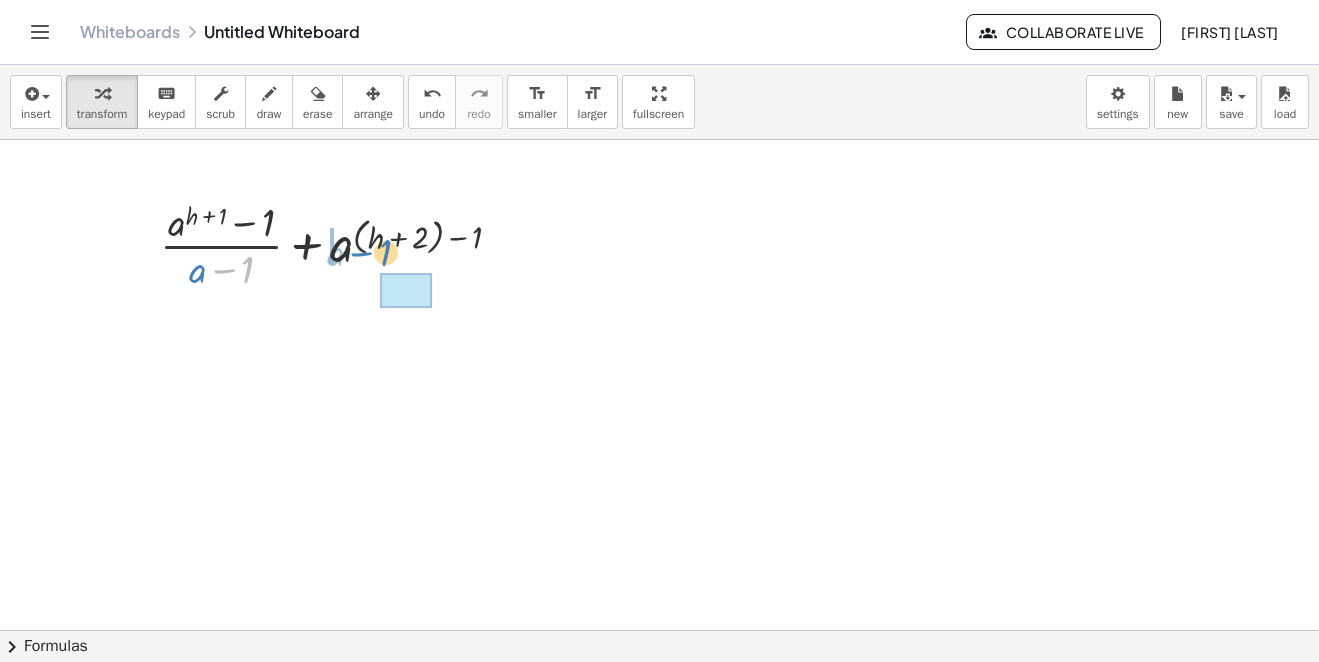 drag, startPoint x: 228, startPoint y: 268, endPoint x: 366, endPoint y: 251, distance: 139.04315 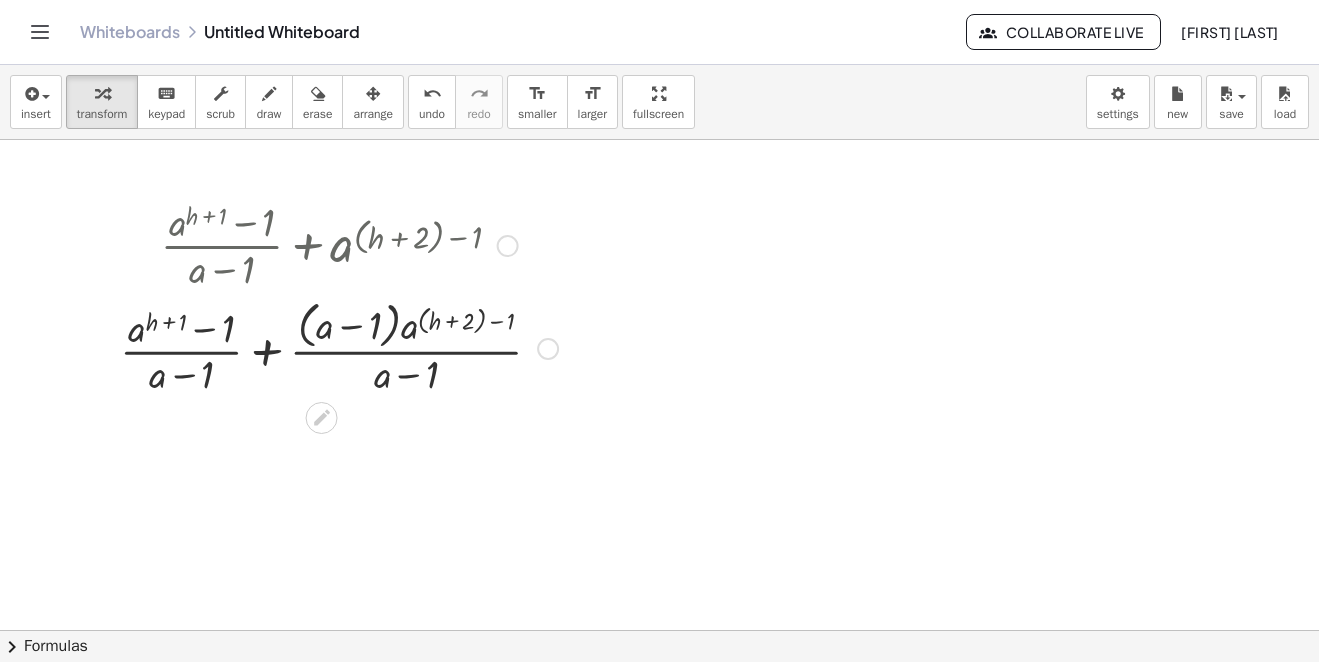click at bounding box center (339, 347) 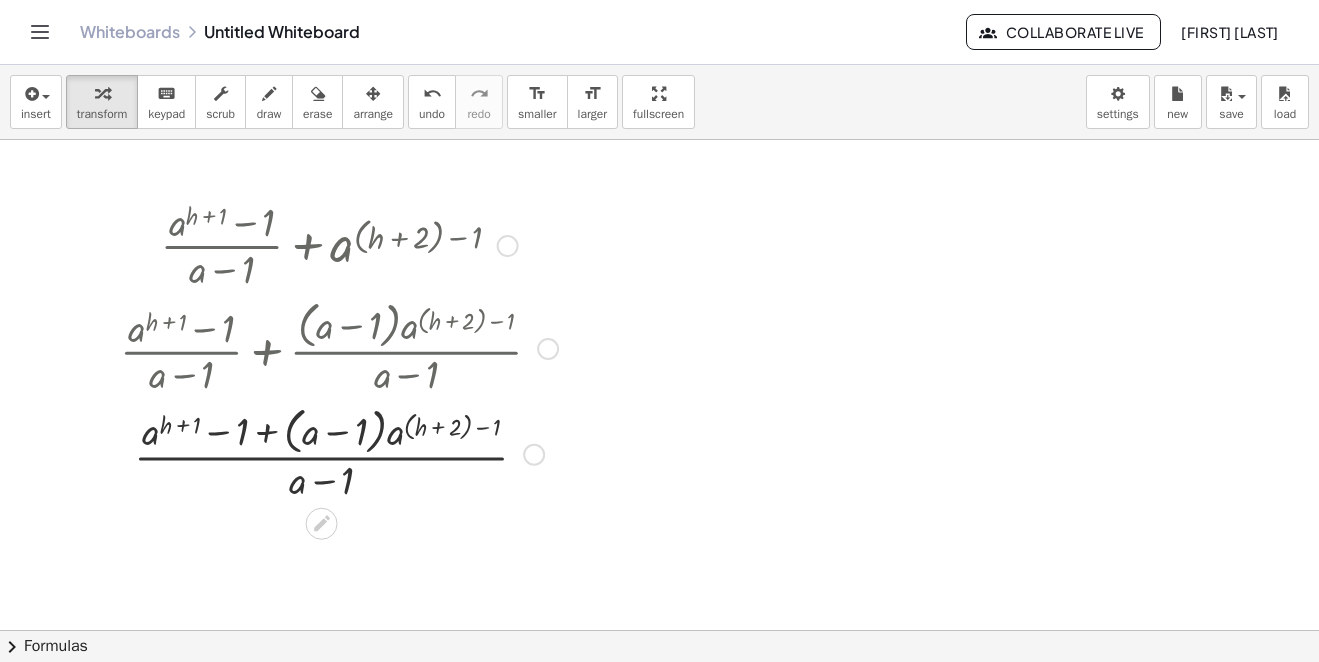 scroll, scrollTop: 100, scrollLeft: 0, axis: vertical 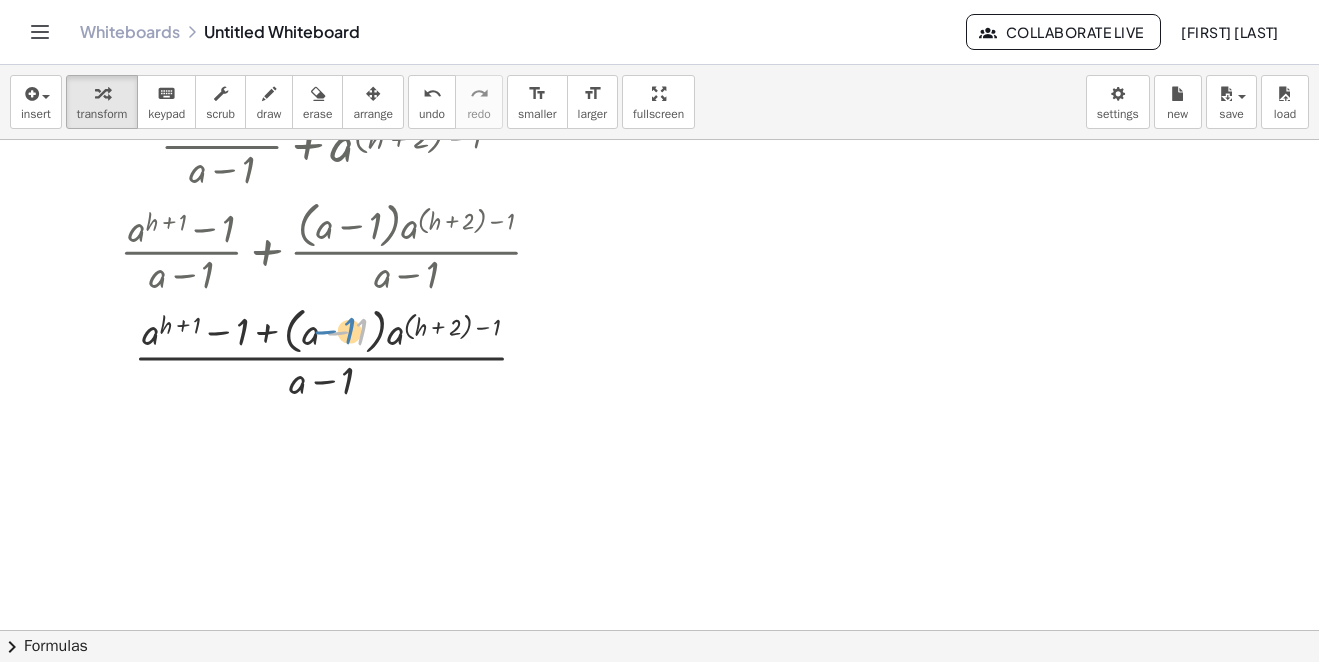 drag, startPoint x: 346, startPoint y: 331, endPoint x: 277, endPoint y: 328, distance: 69.065186 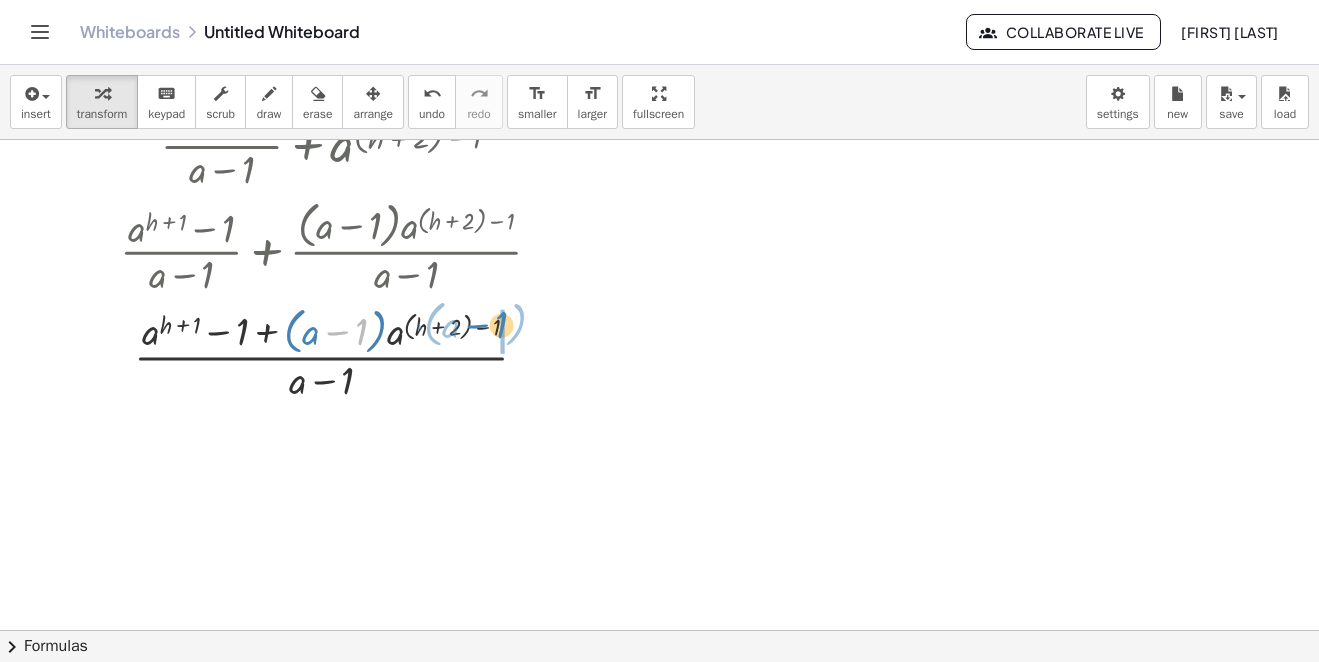 drag, startPoint x: 340, startPoint y: 329, endPoint x: 481, endPoint y: 322, distance: 141.17365 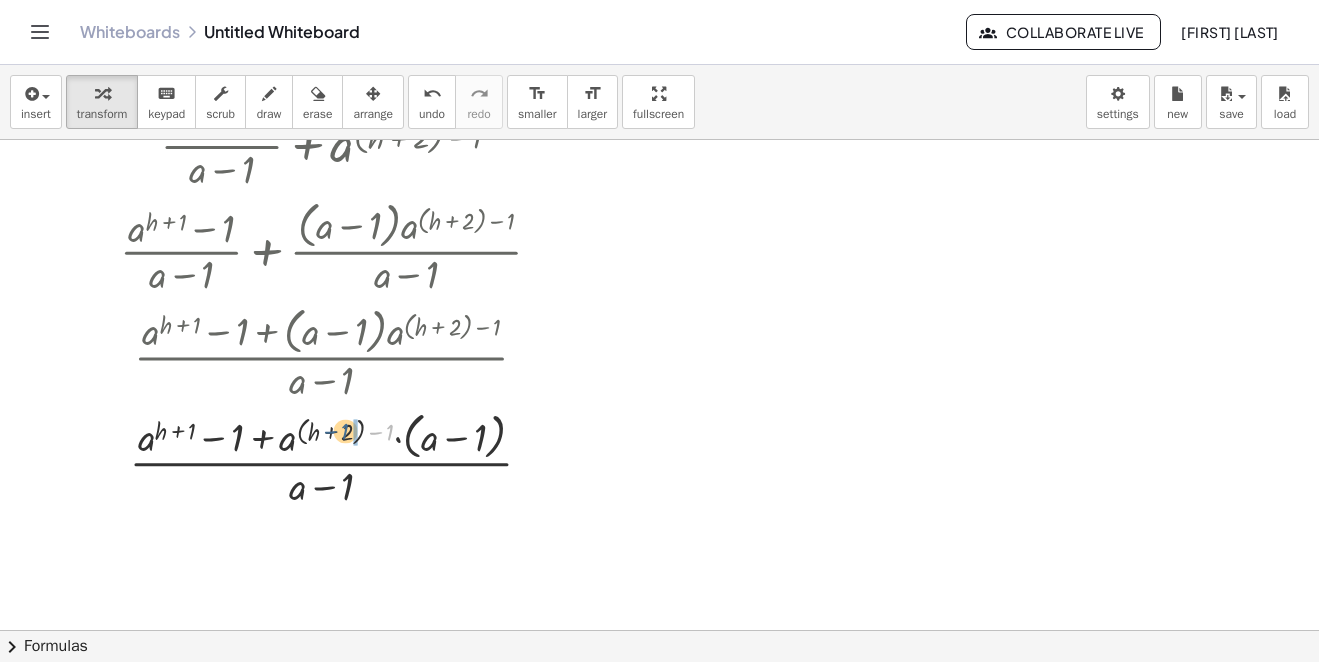 drag, startPoint x: 390, startPoint y: 429, endPoint x: 344, endPoint y: 428, distance: 46.010868 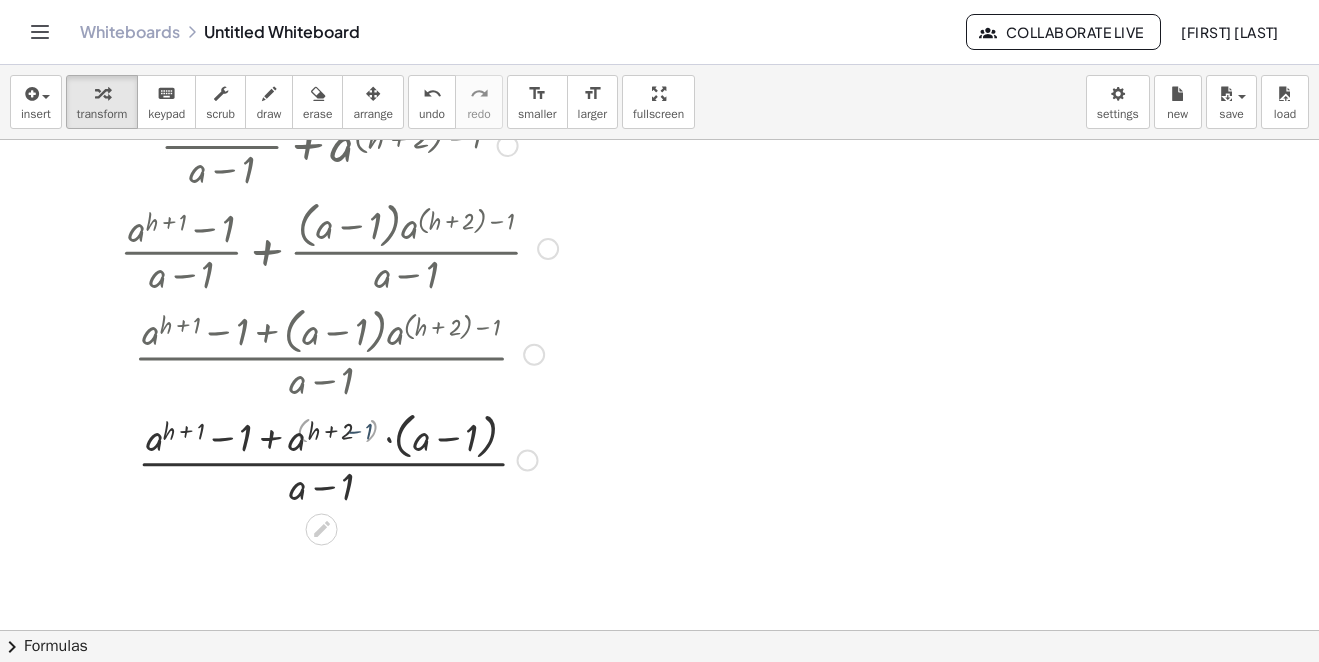 click at bounding box center [339, 459] 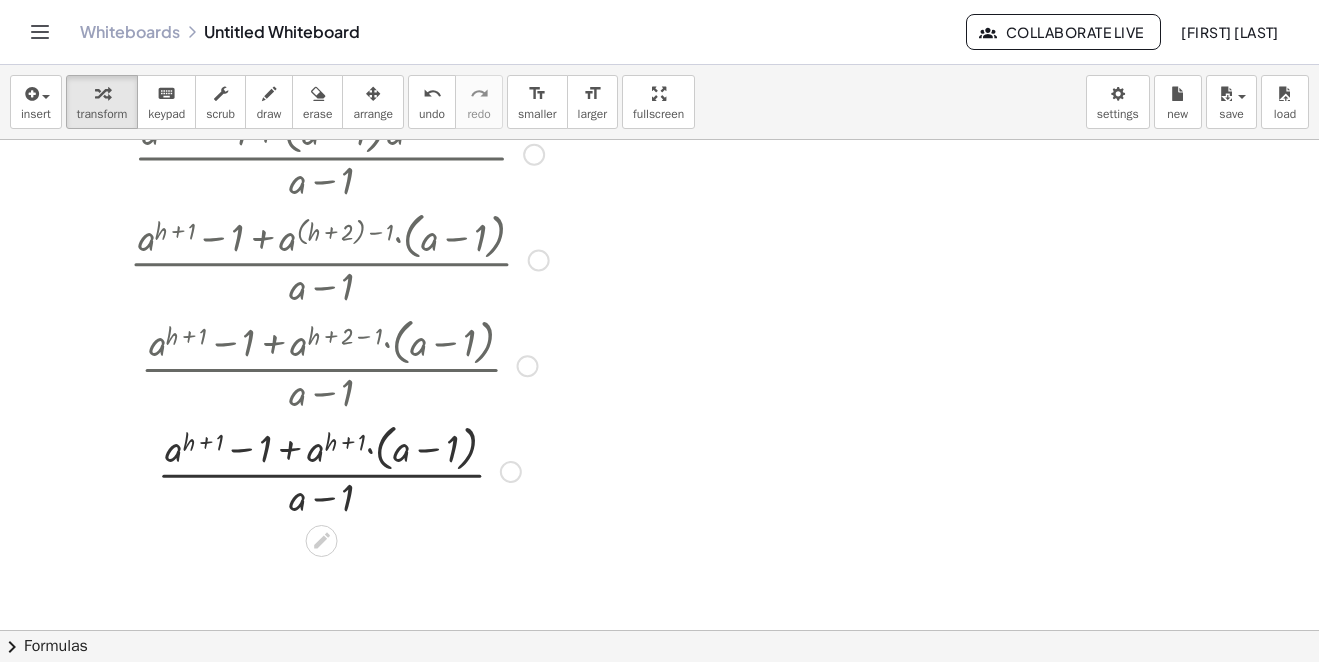 scroll, scrollTop: 400, scrollLeft: 0, axis: vertical 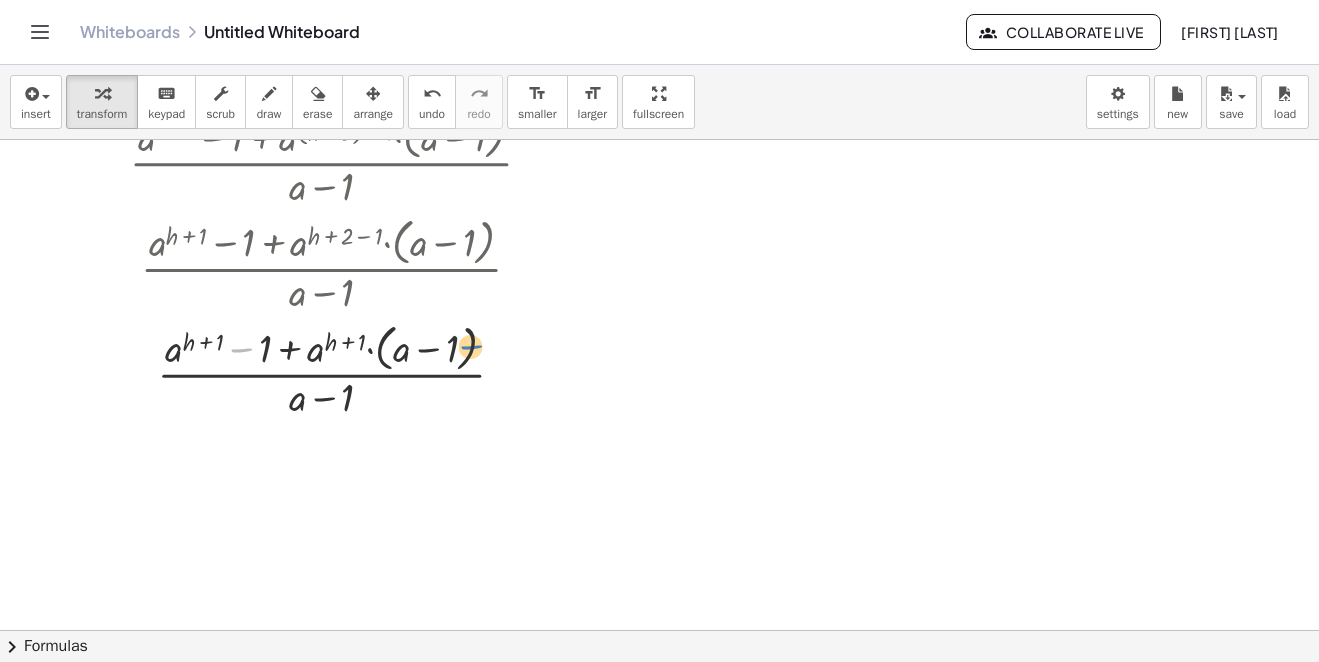 drag, startPoint x: 242, startPoint y: 347, endPoint x: 472, endPoint y: 344, distance: 230.01956 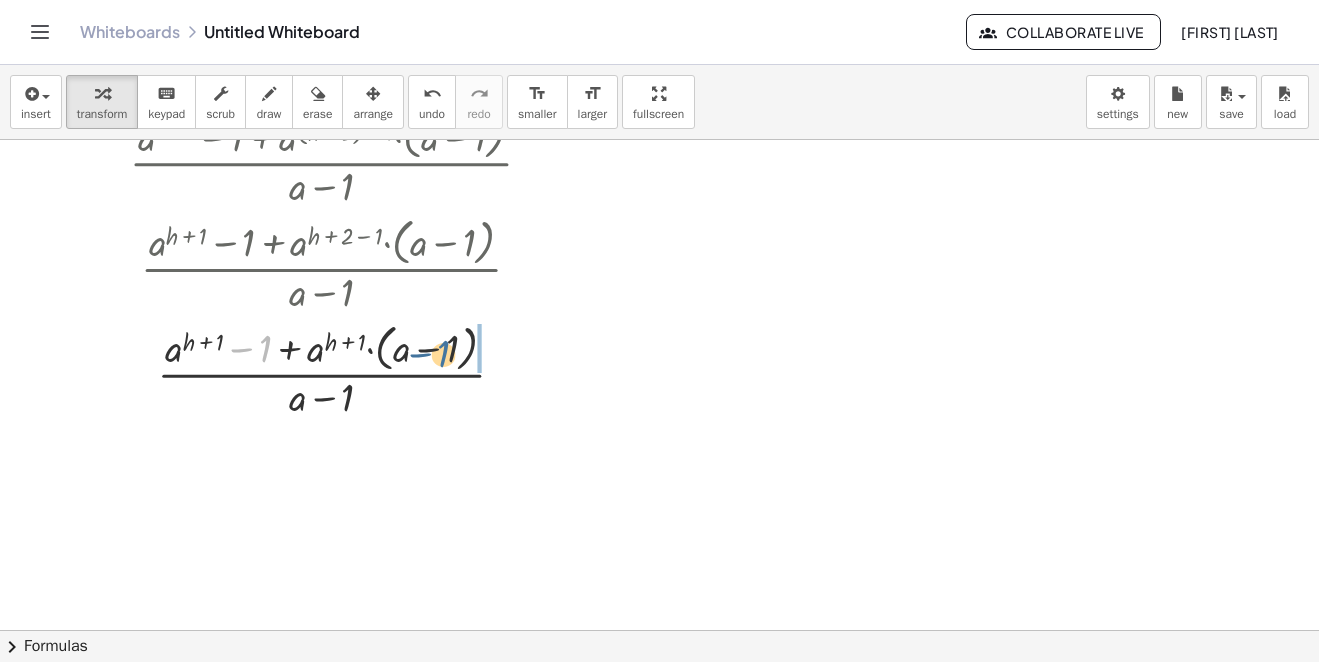 drag, startPoint x: 266, startPoint y: 345, endPoint x: 446, endPoint y: 350, distance: 180.06943 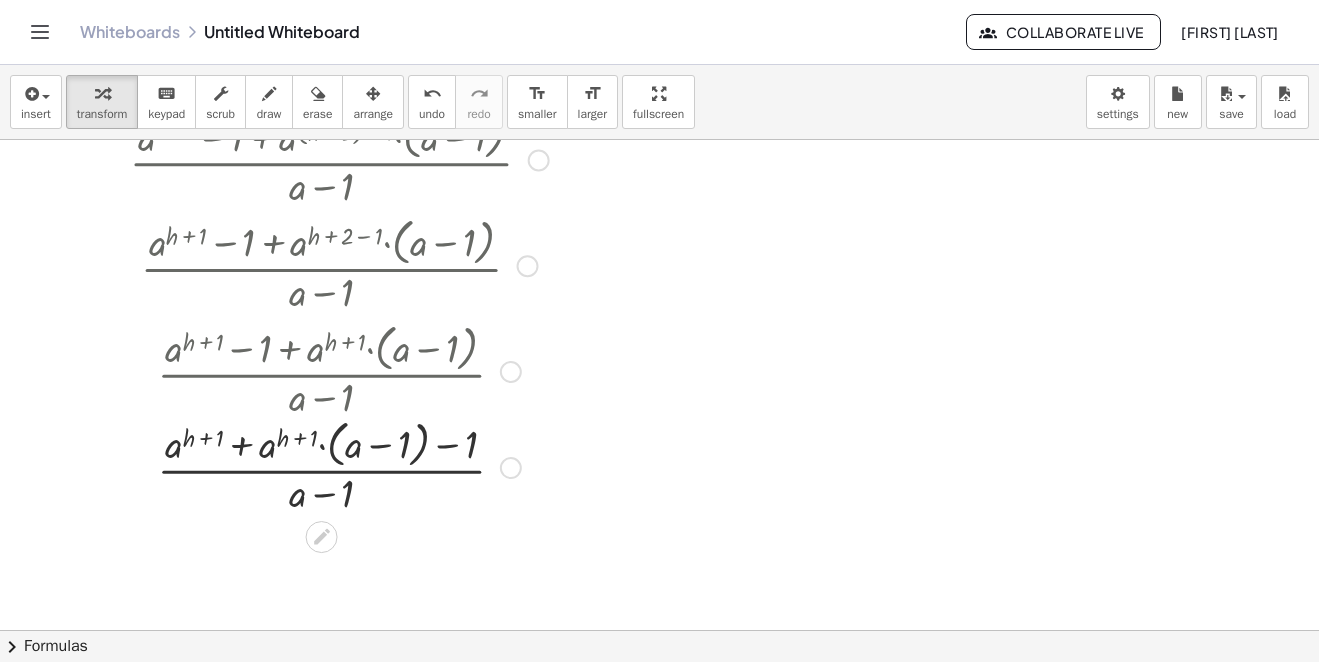 click at bounding box center [339, 370] 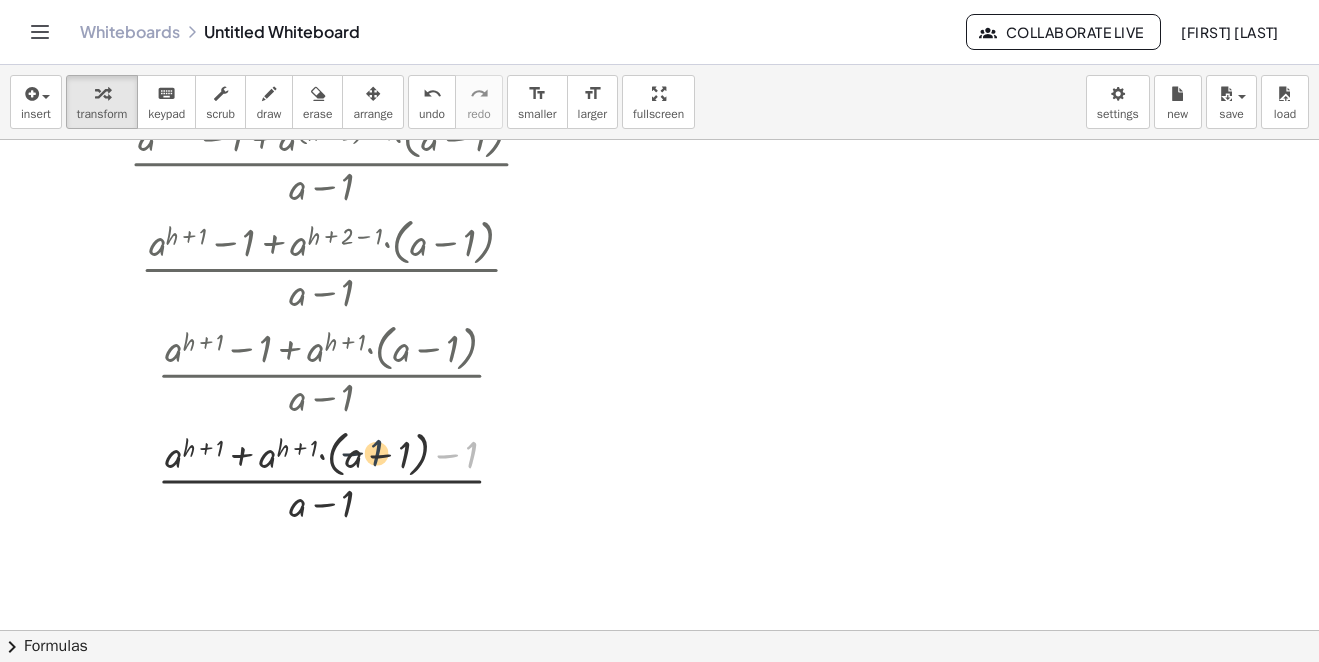 drag, startPoint x: 465, startPoint y: 448, endPoint x: 379, endPoint y: 448, distance: 86 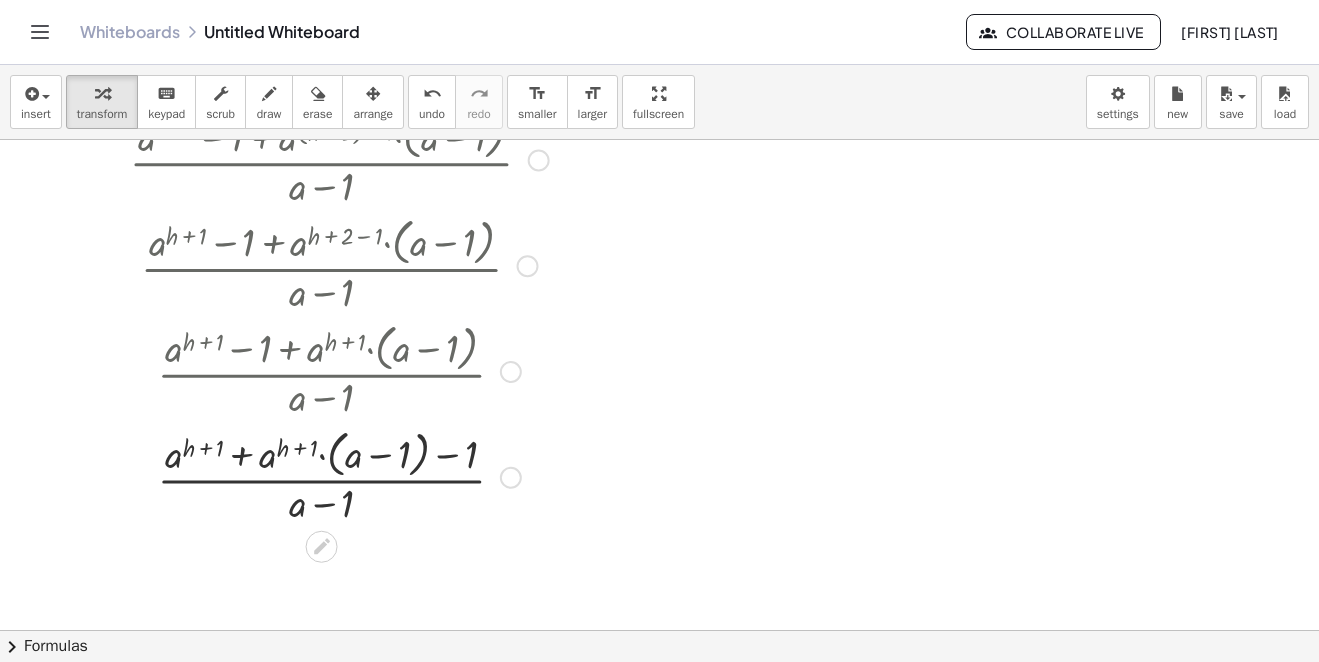 click at bounding box center (339, 476) 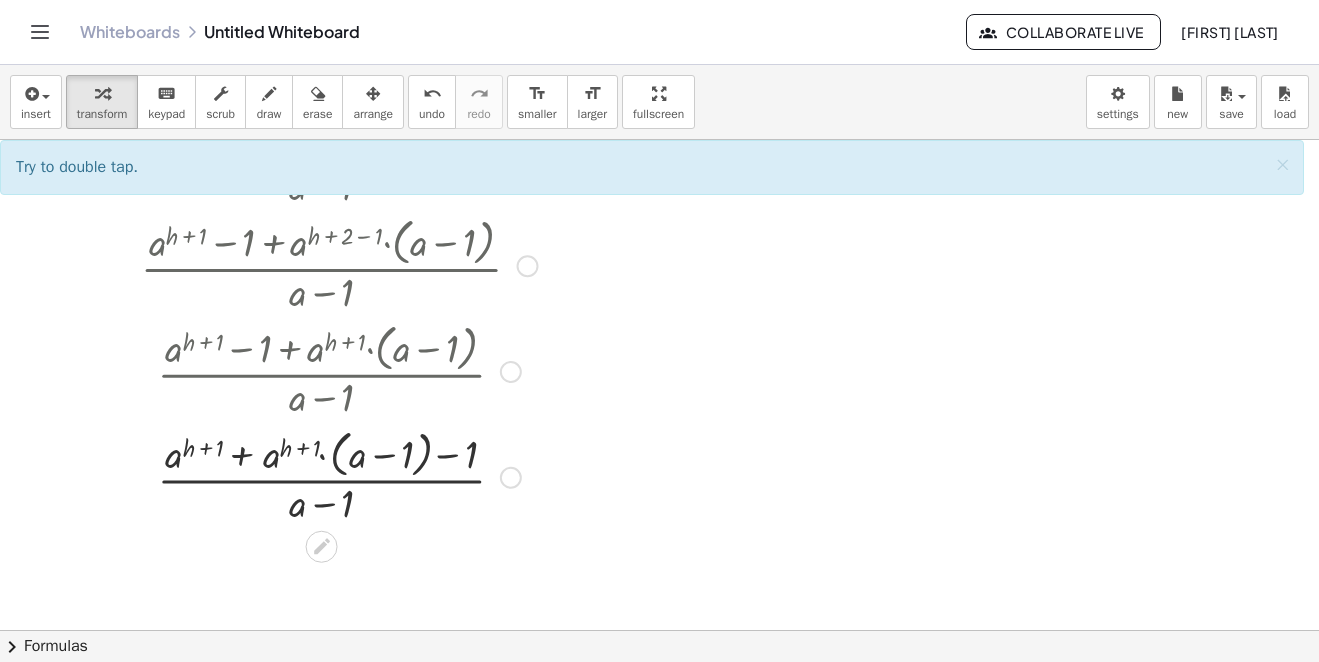 click at bounding box center [339, 476] 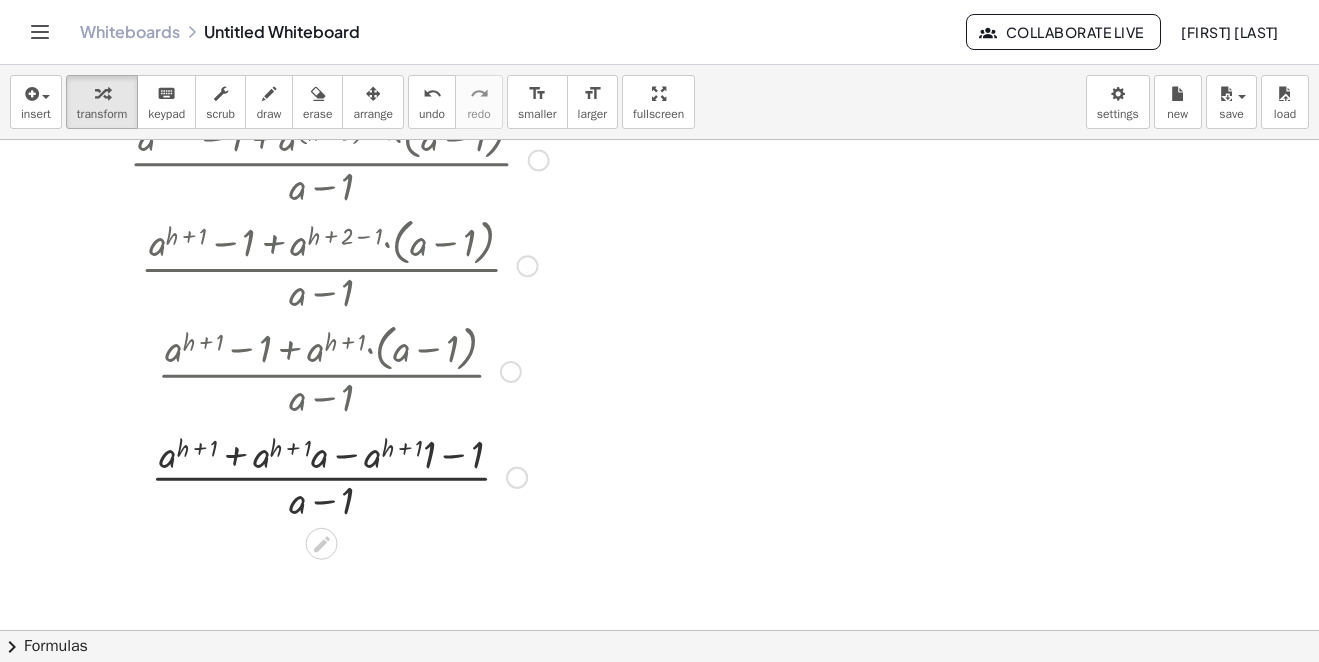 scroll, scrollTop: 500, scrollLeft: 0, axis: vertical 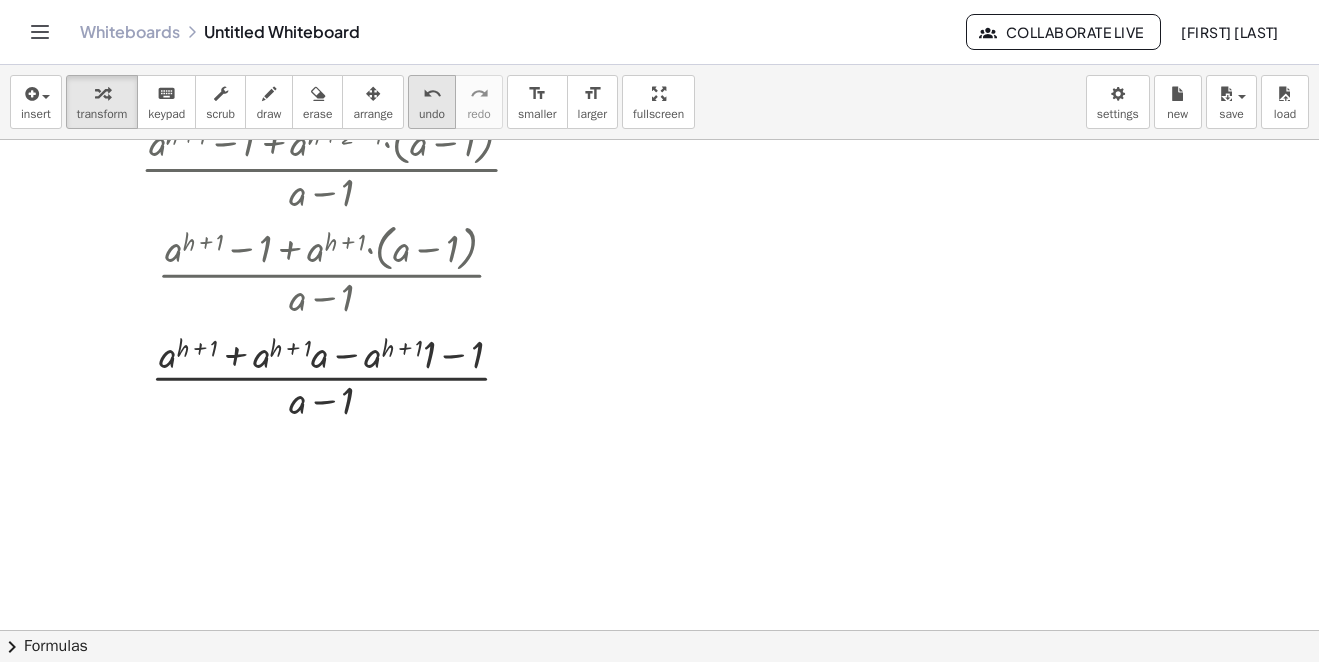 click on "undo" at bounding box center (432, 93) 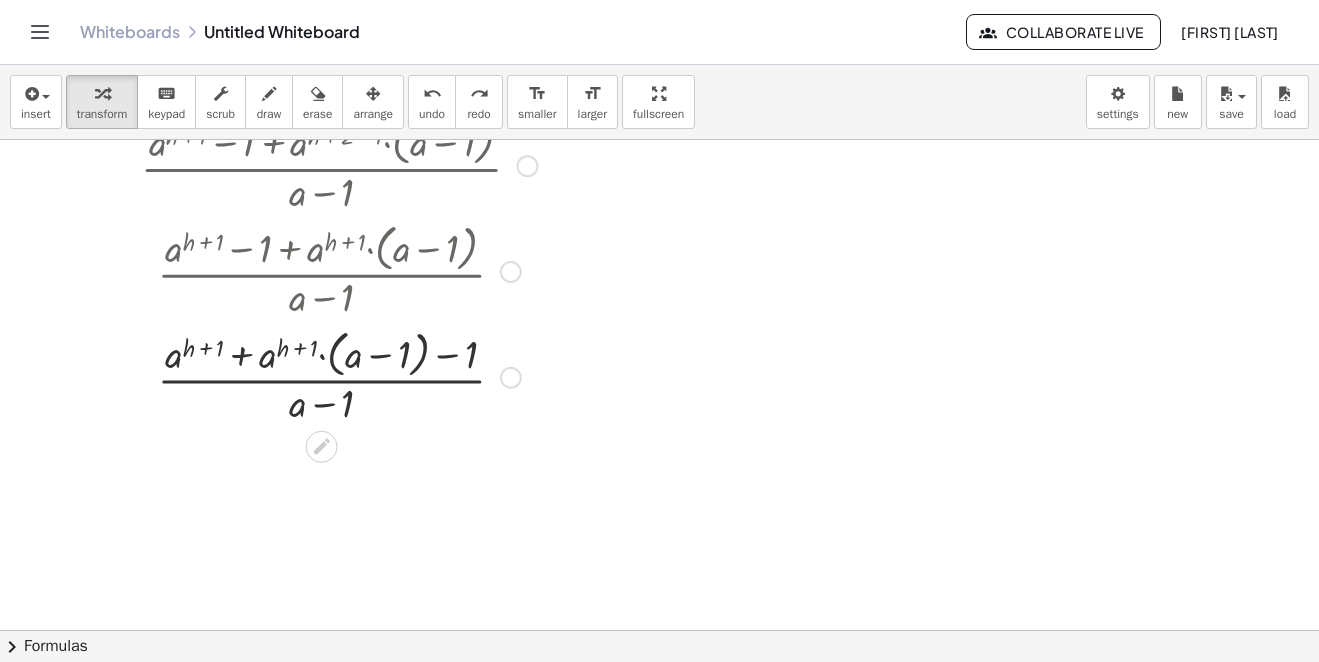 click at bounding box center [339, 376] 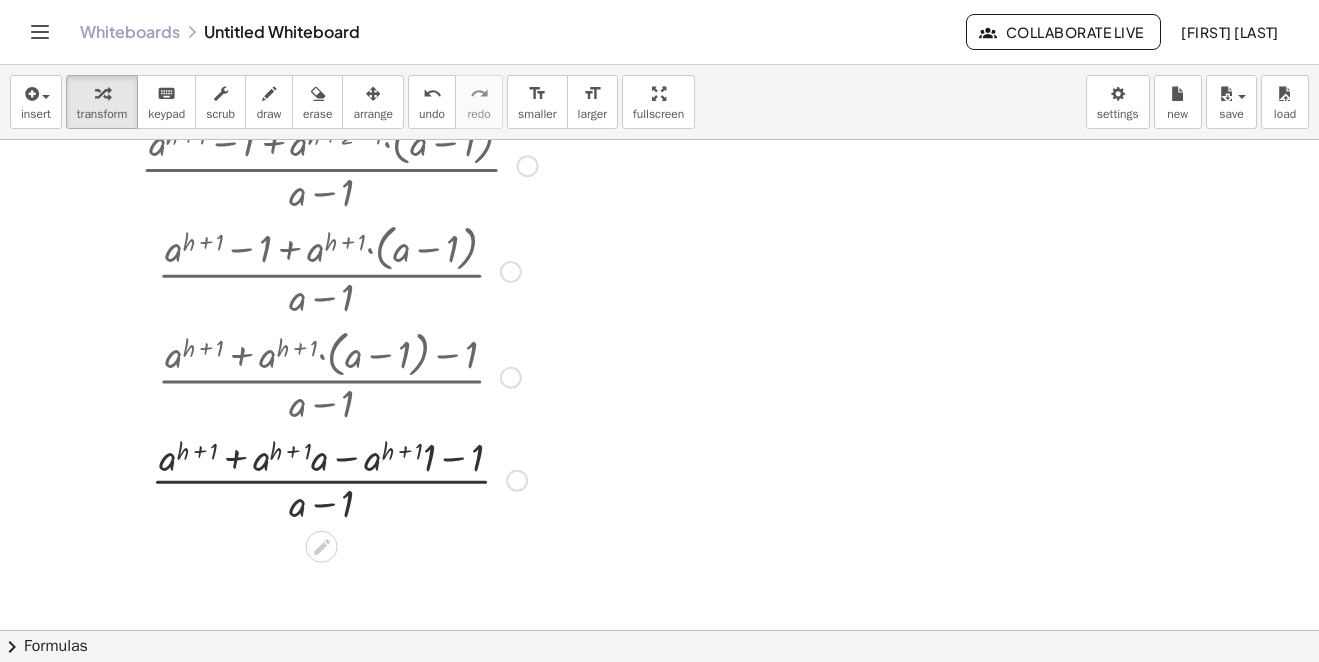 scroll, scrollTop: 600, scrollLeft: 0, axis: vertical 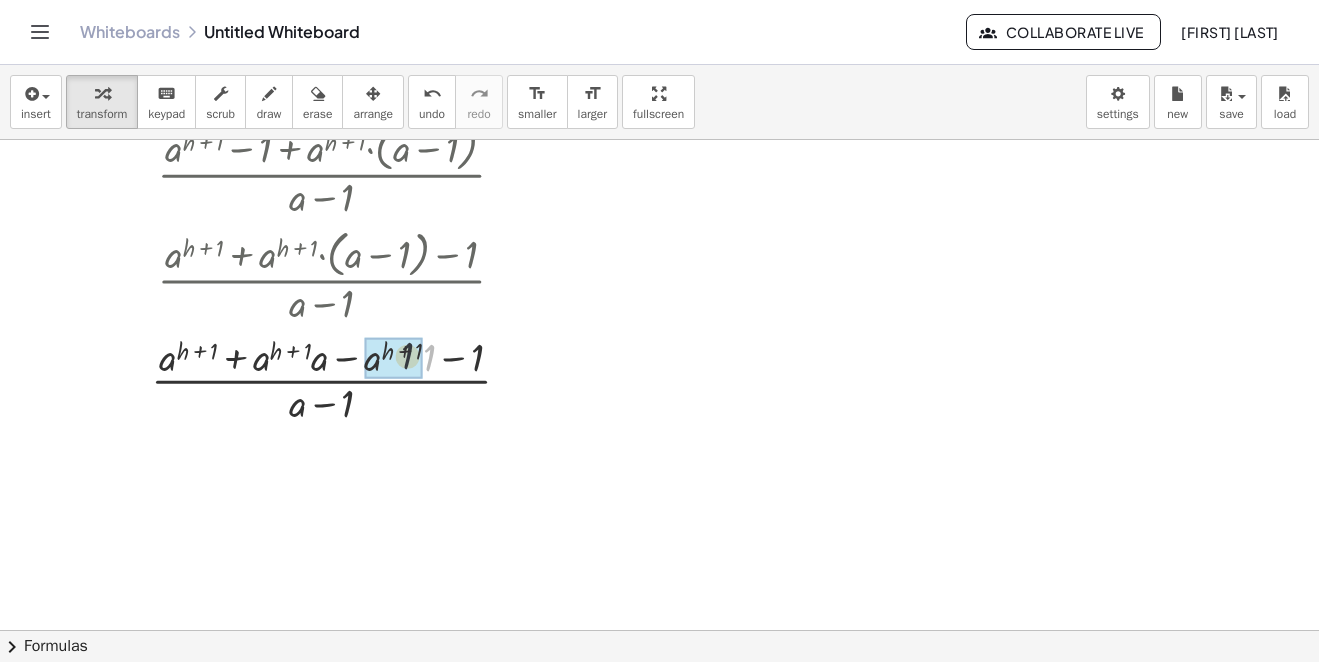 drag, startPoint x: 429, startPoint y: 357, endPoint x: 382, endPoint y: 351, distance: 47.38143 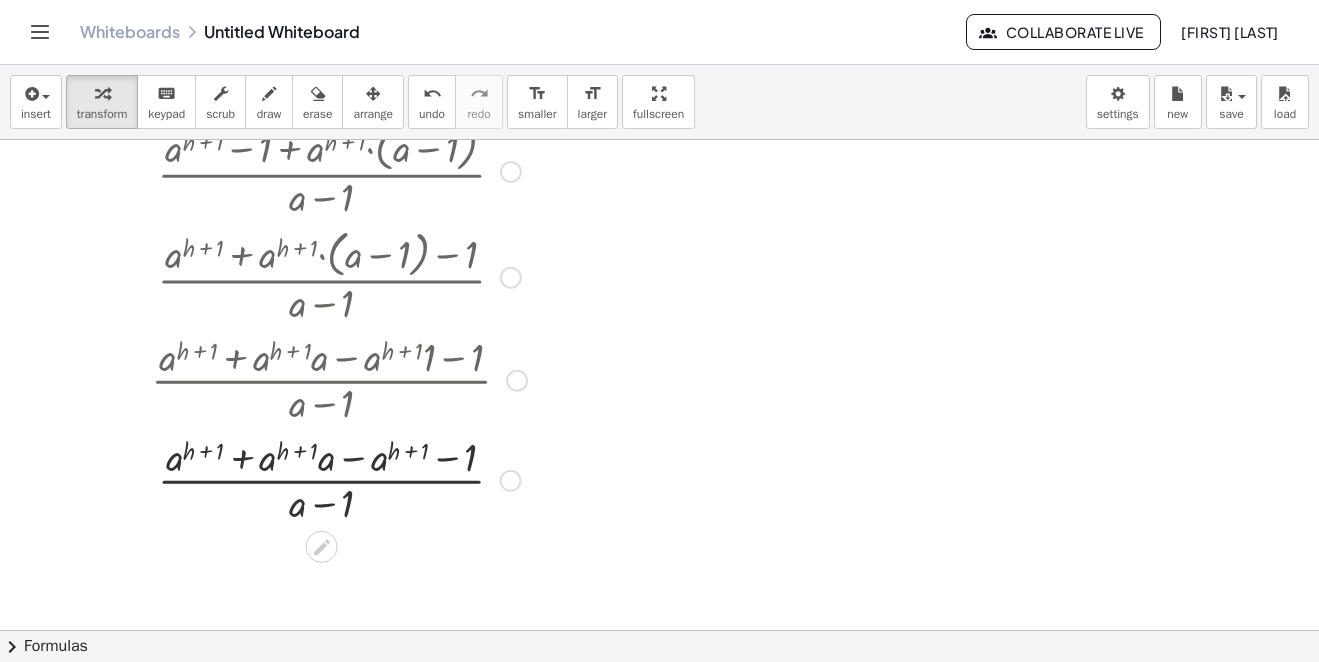 scroll, scrollTop: 620, scrollLeft: 0, axis: vertical 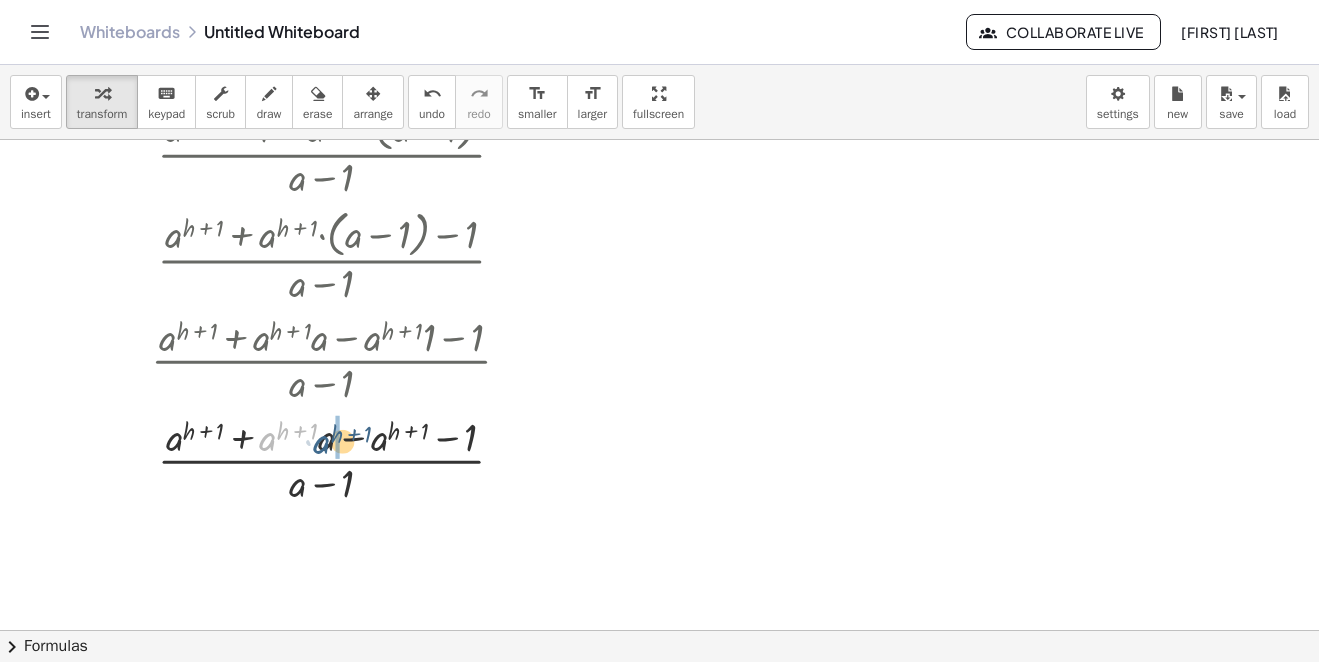 drag, startPoint x: 265, startPoint y: 441, endPoint x: 319, endPoint y: 444, distance: 54.08327 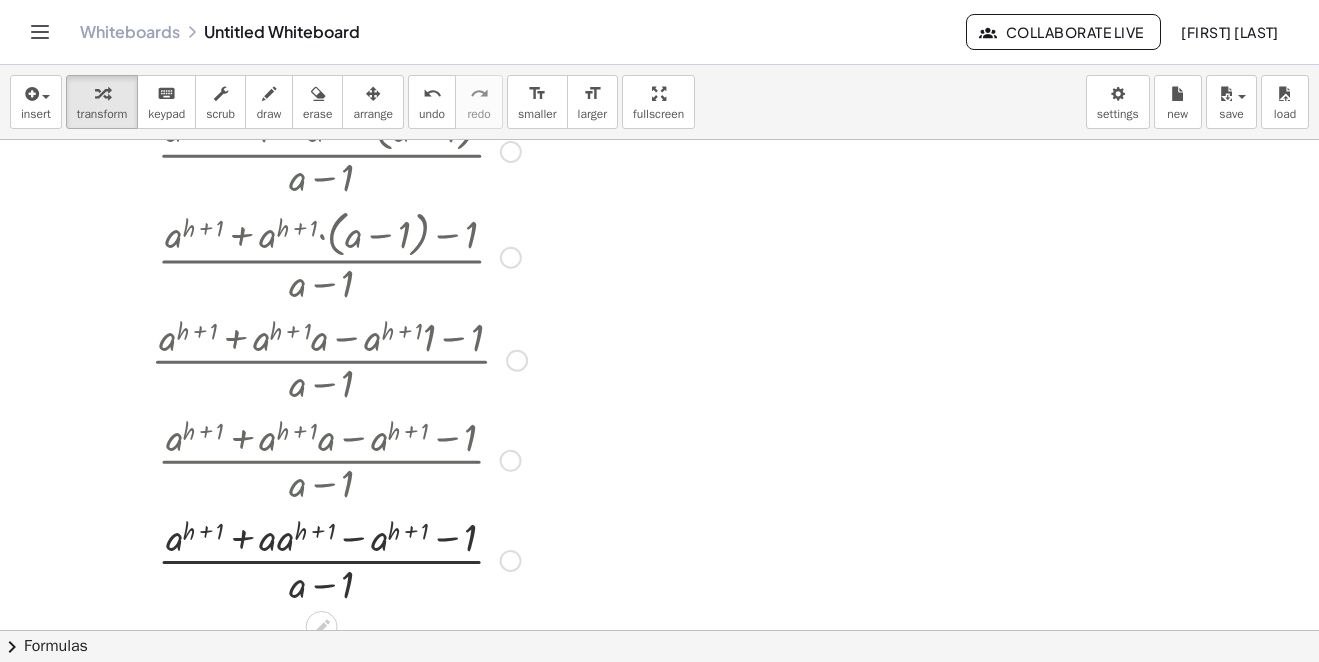 click at bounding box center [339, 559] 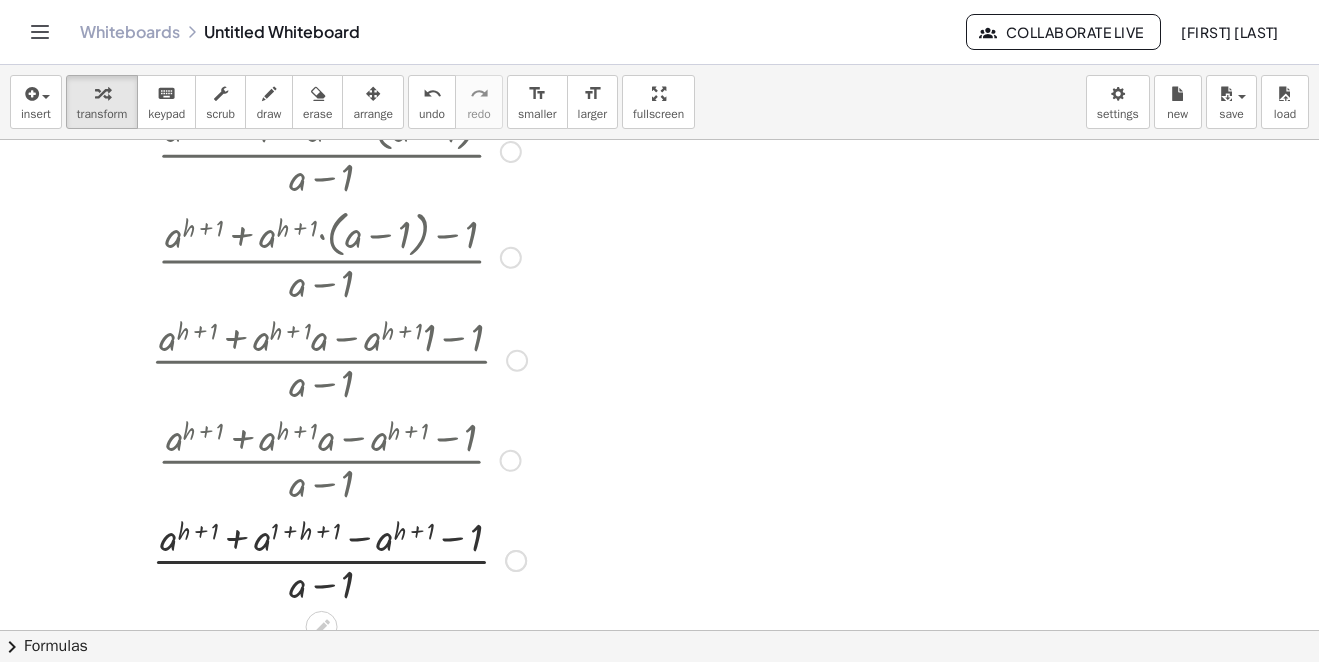 scroll, scrollTop: 720, scrollLeft: 0, axis: vertical 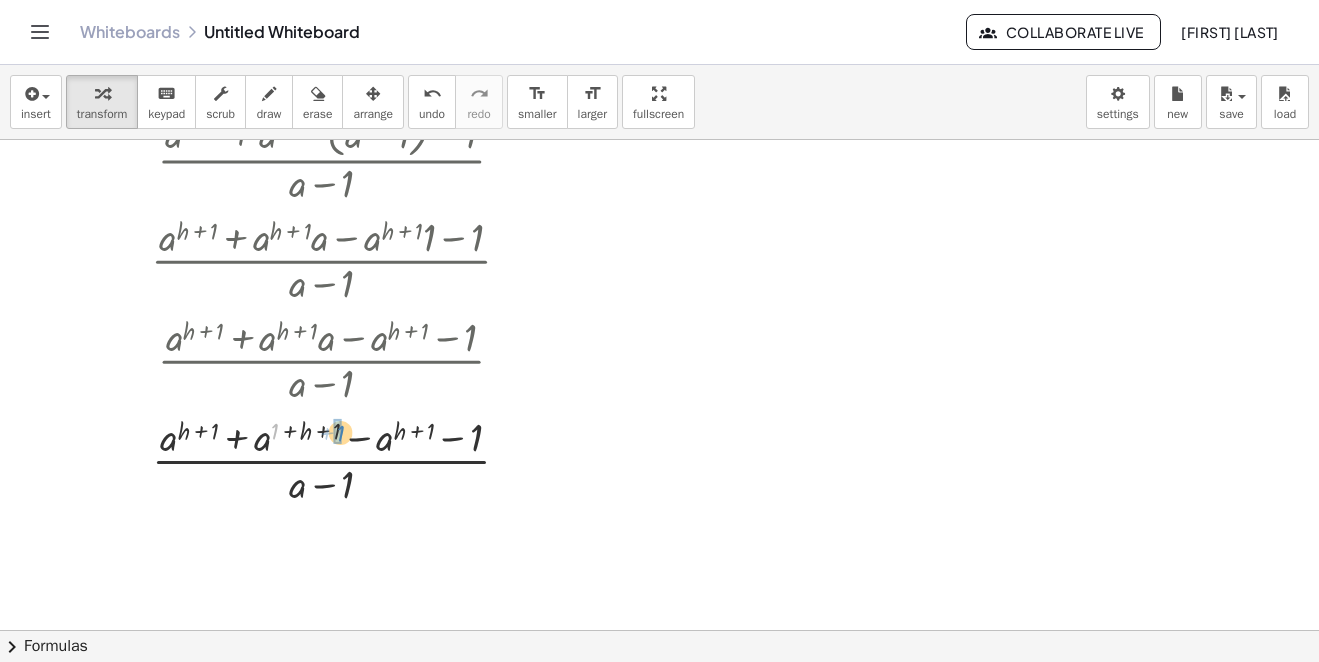 drag, startPoint x: 278, startPoint y: 432, endPoint x: 344, endPoint y: 434, distance: 66.0303 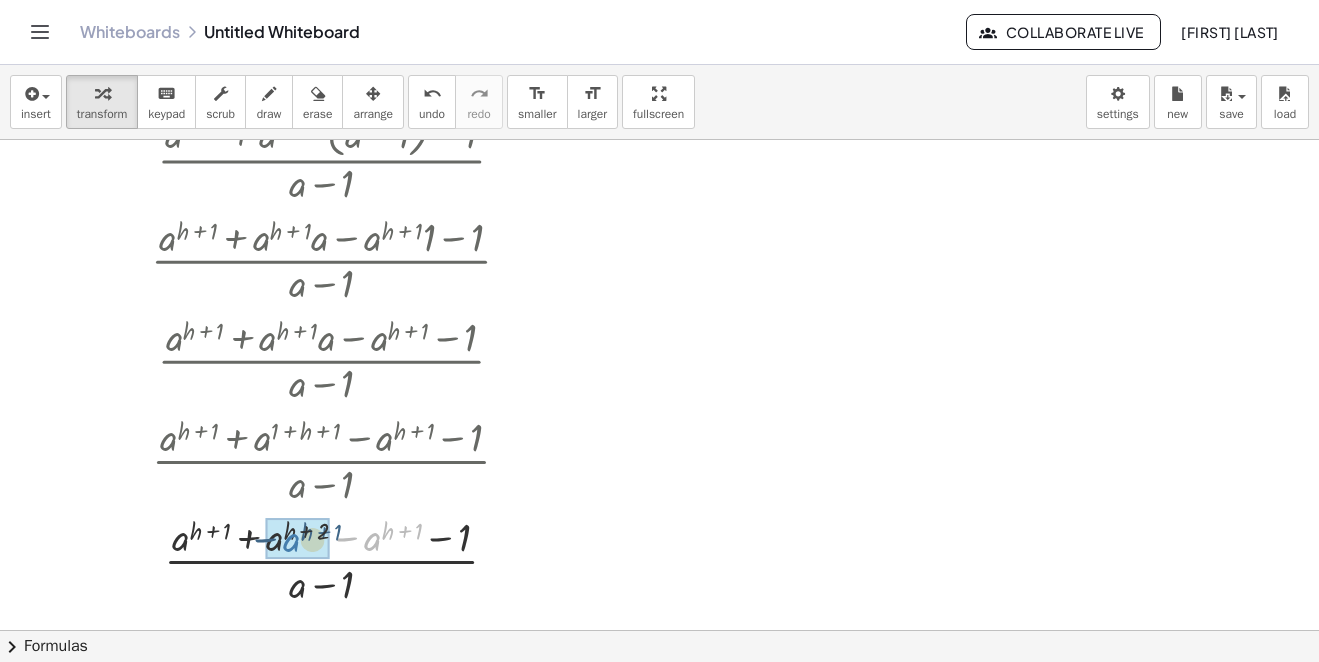 drag, startPoint x: 369, startPoint y: 543, endPoint x: 286, endPoint y: 544, distance: 83.00603 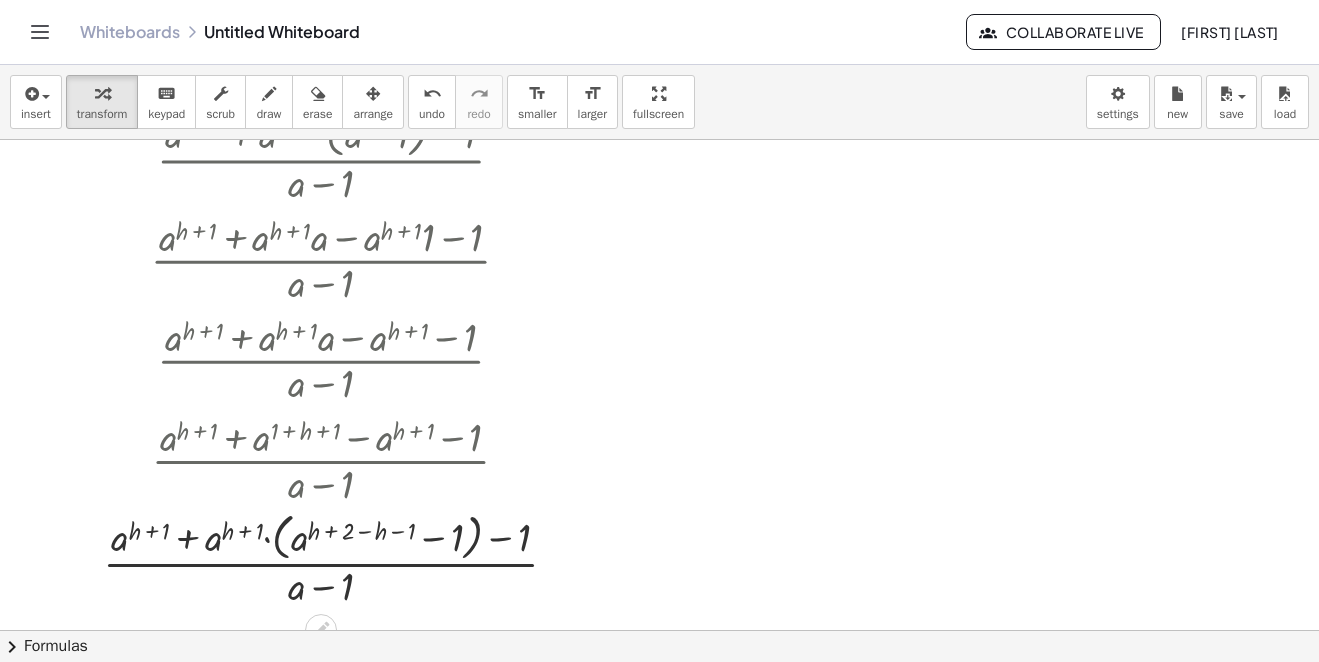 scroll, scrollTop: 820, scrollLeft: 0, axis: vertical 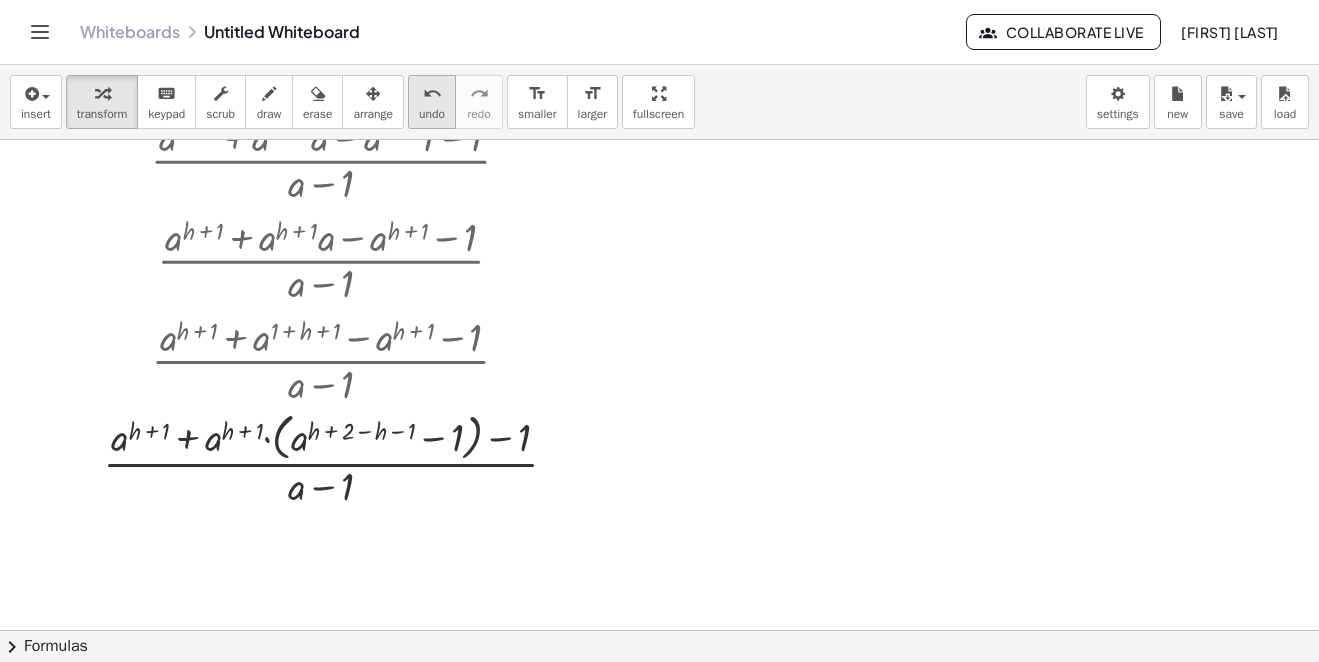 click on "undo" at bounding box center (432, 94) 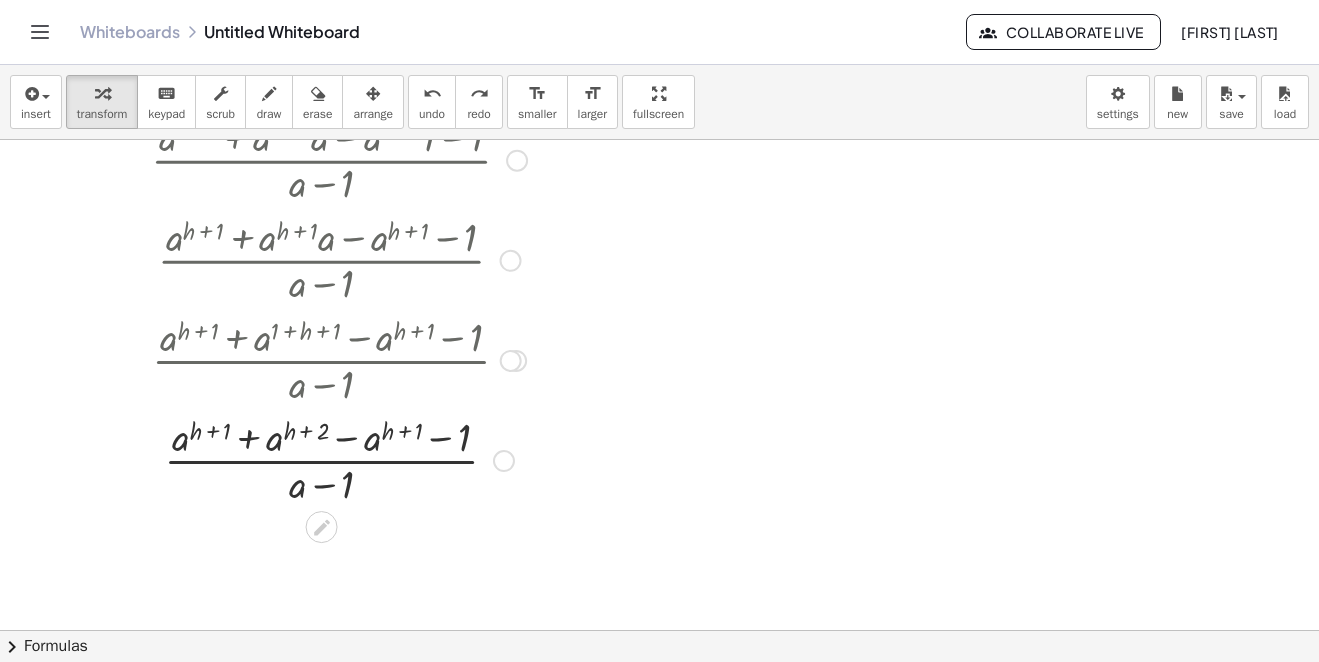 click at bounding box center [339, 459] 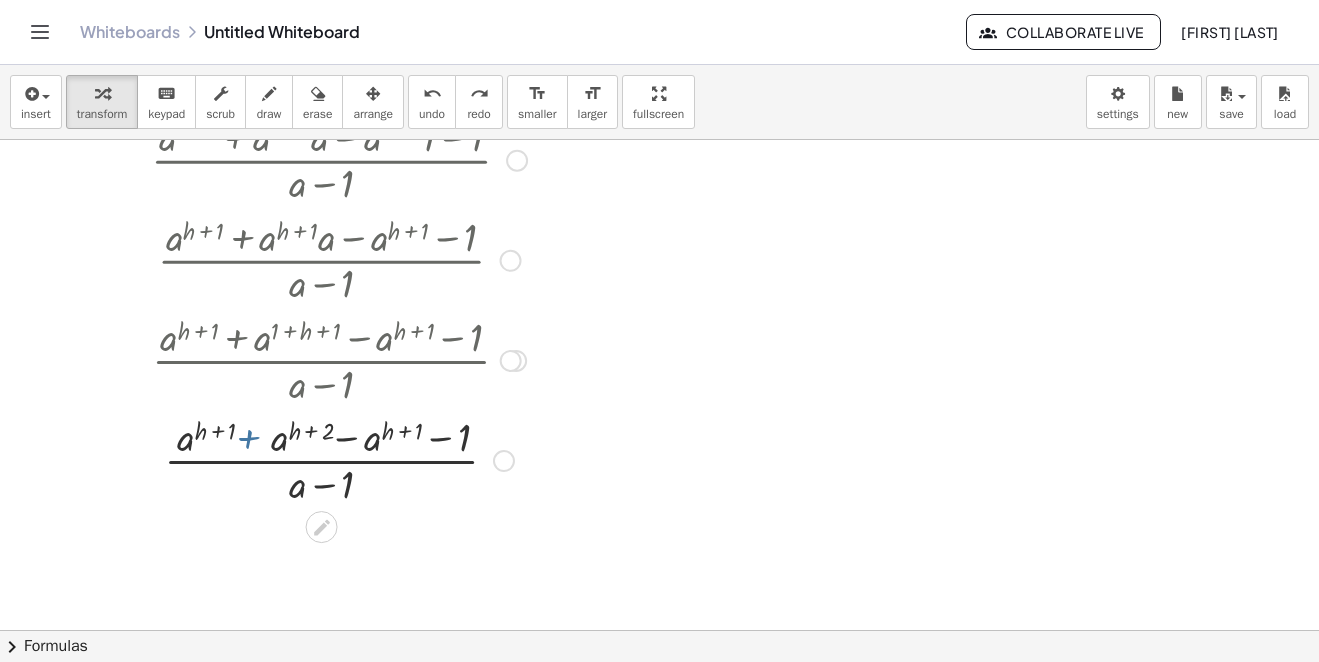 click at bounding box center (339, 459) 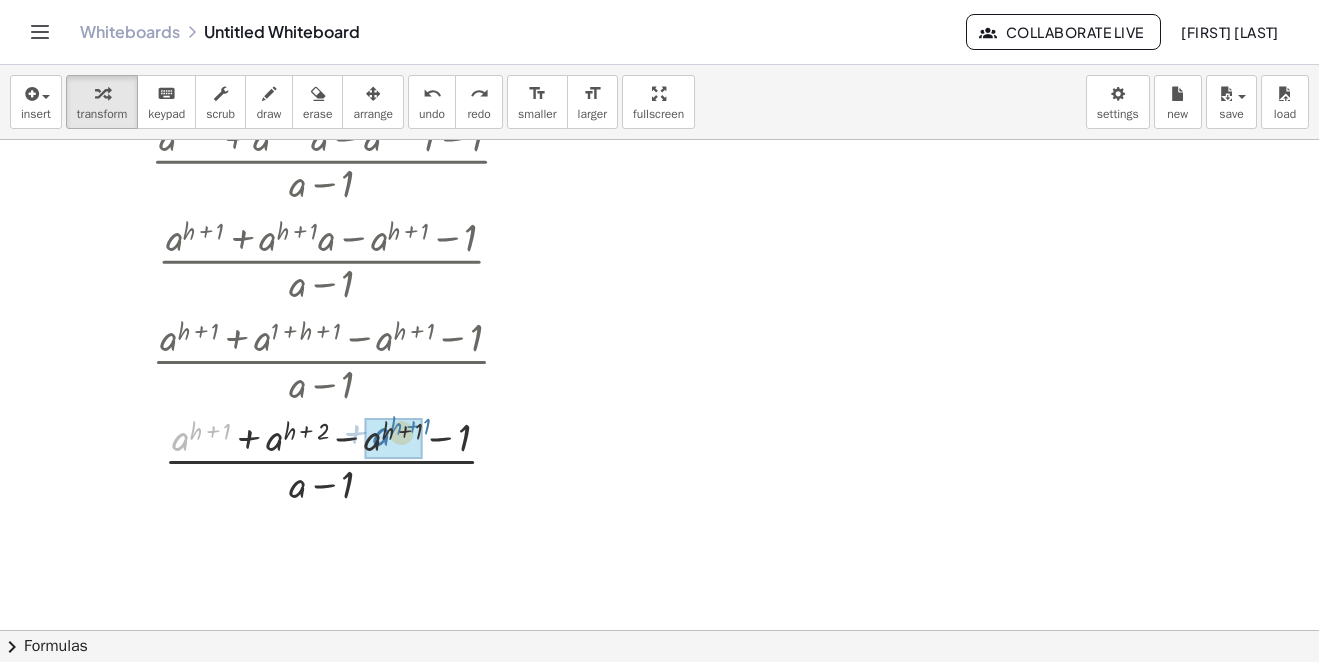 drag, startPoint x: 181, startPoint y: 442, endPoint x: 382, endPoint y: 437, distance: 201.06218 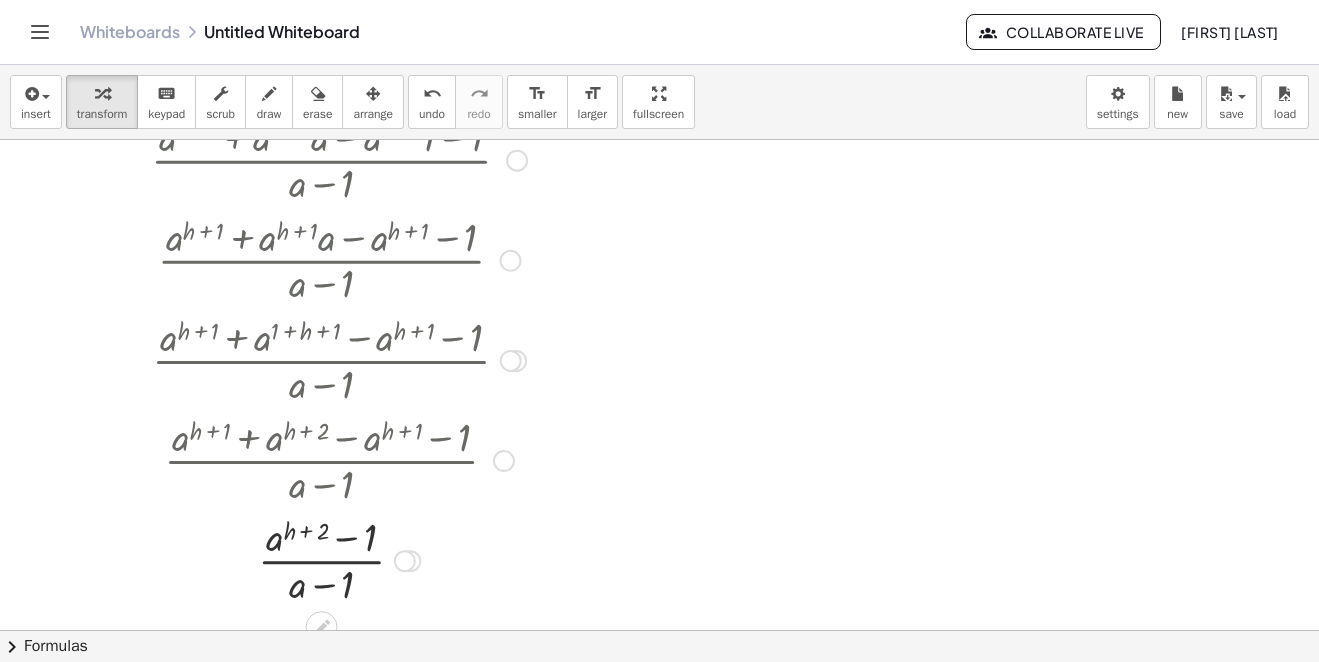 scroll, scrollTop: 920, scrollLeft: 0, axis: vertical 